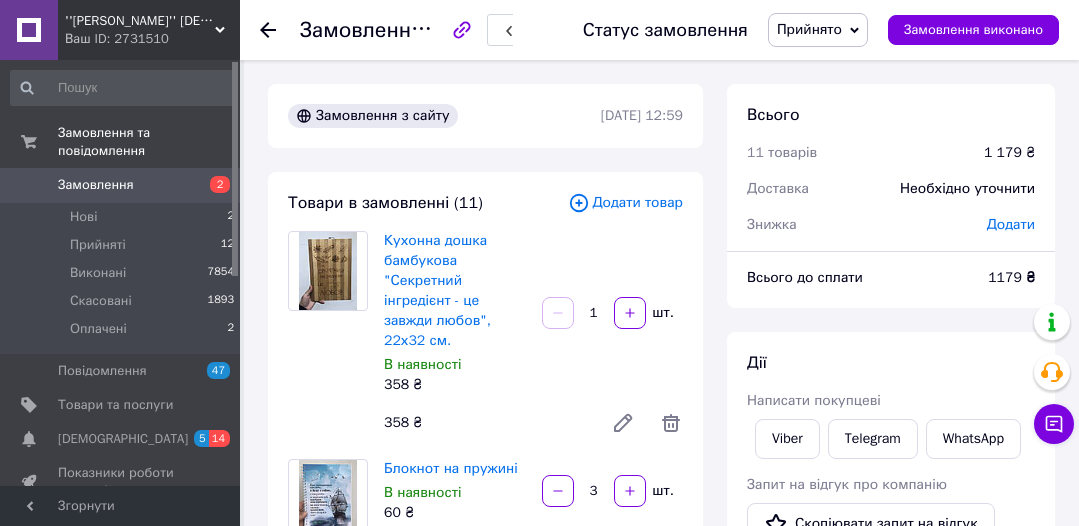 scroll, scrollTop: 0, scrollLeft: 0, axis: both 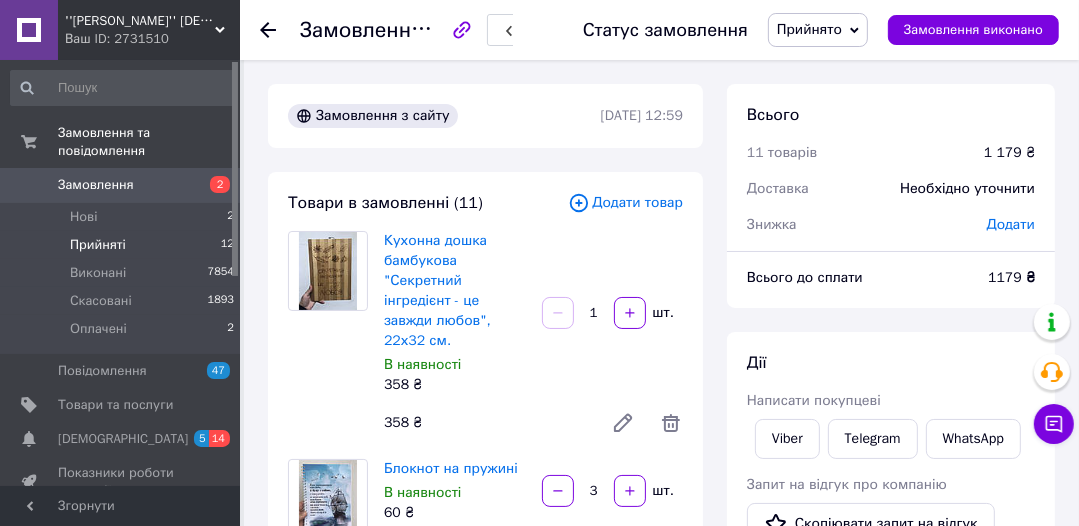 click on "Прийняті" at bounding box center (98, 245) 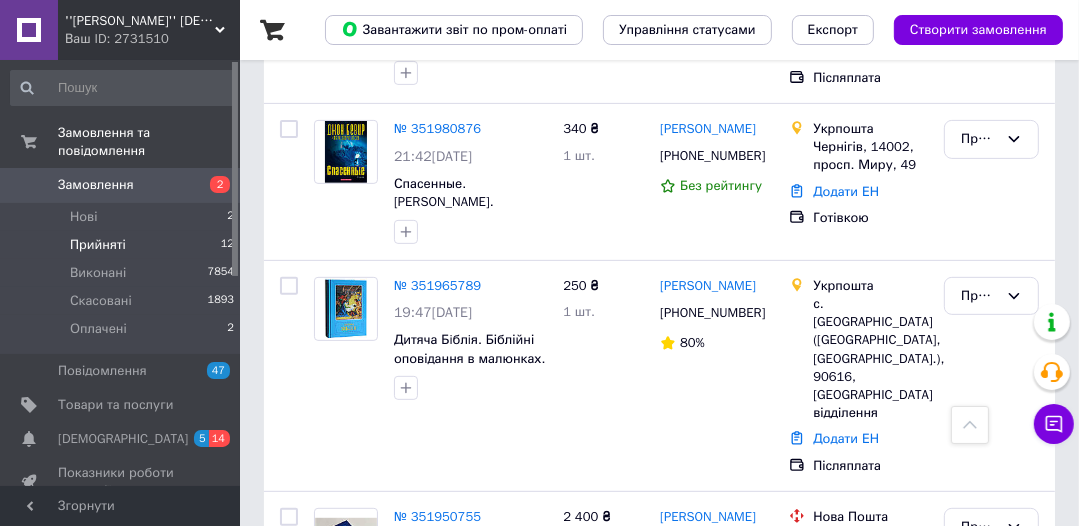 scroll, scrollTop: 506, scrollLeft: 0, axis: vertical 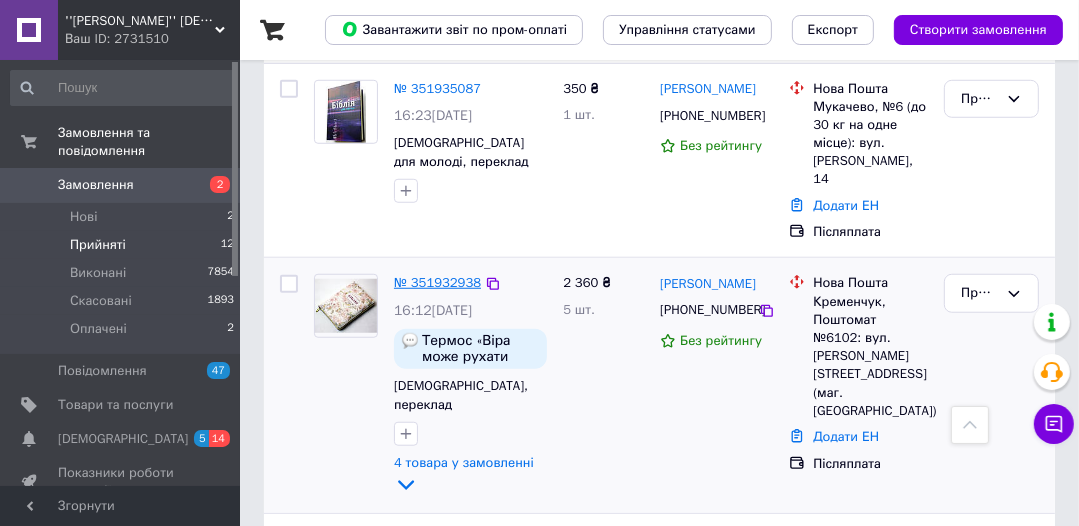 click on "№ 351932938" at bounding box center [437, 282] 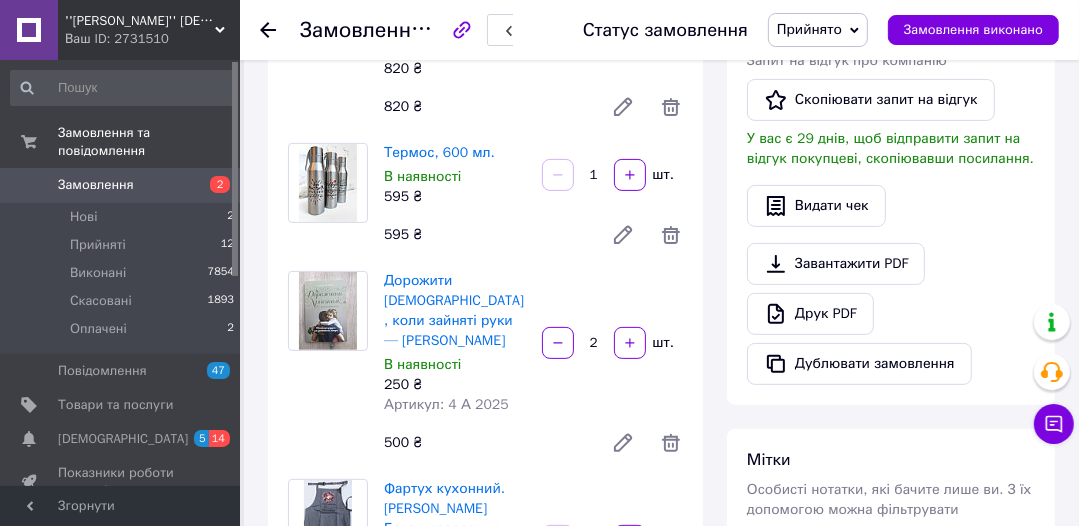 scroll, scrollTop: 1089, scrollLeft: 0, axis: vertical 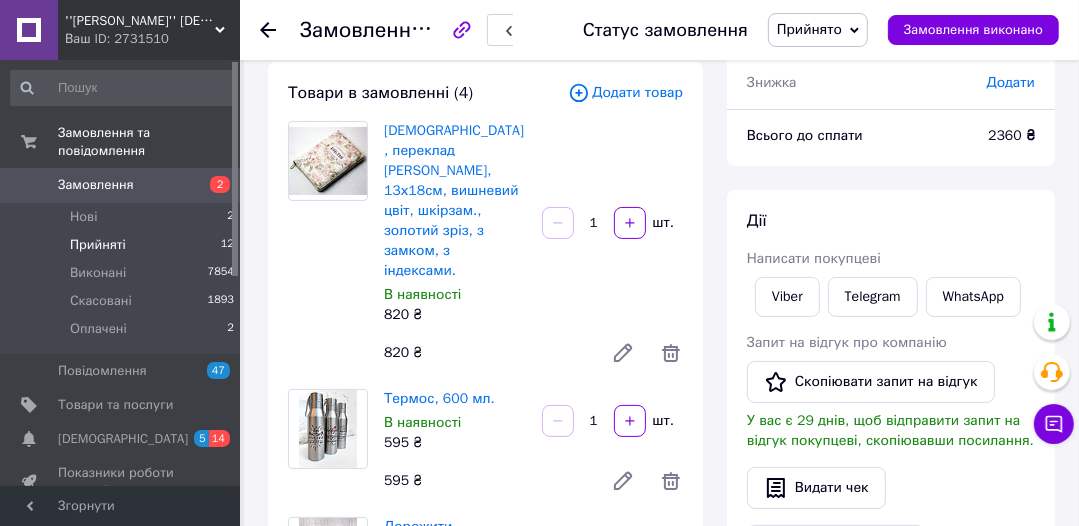 click on "Прийняті" at bounding box center [98, 245] 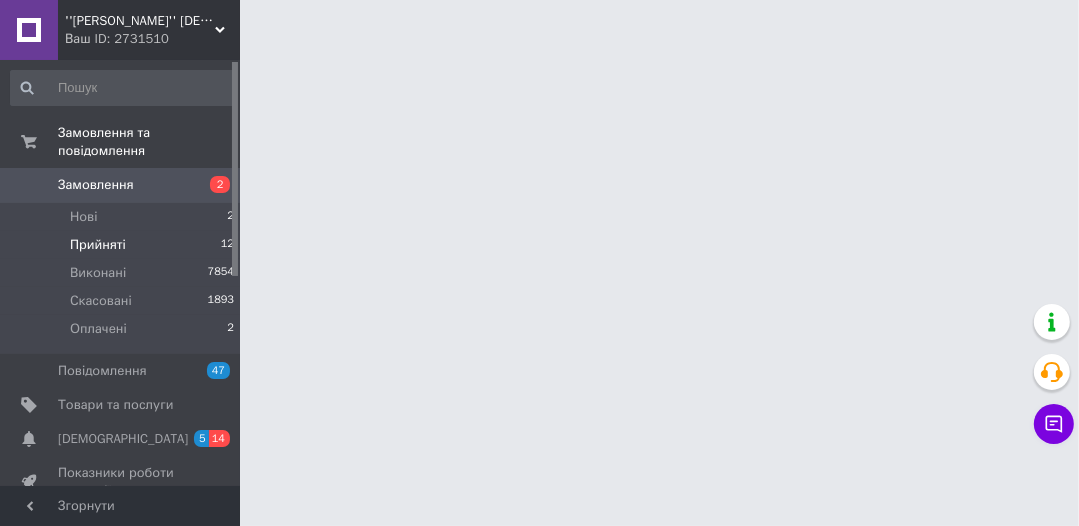 scroll, scrollTop: 0, scrollLeft: 0, axis: both 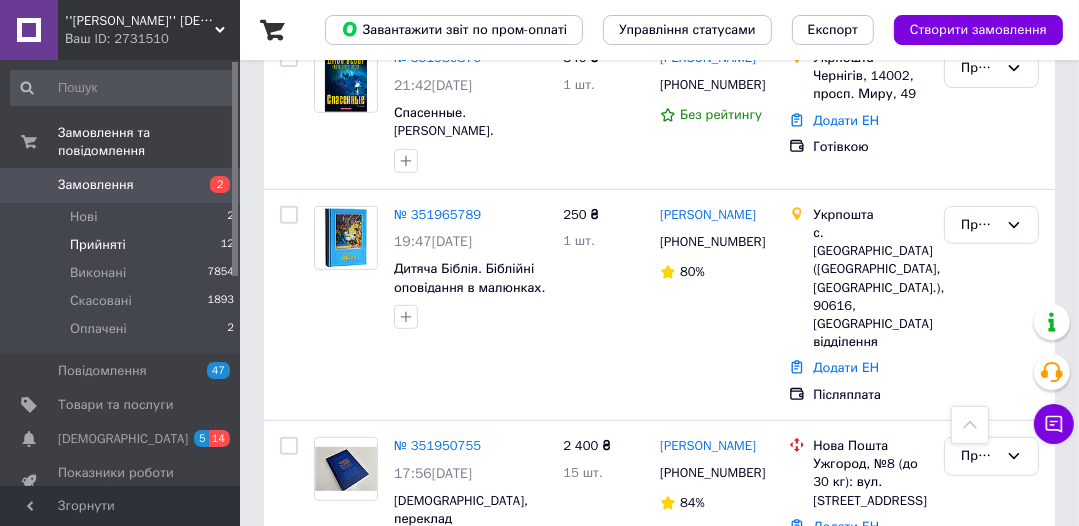 drag, startPoint x: 1076, startPoint y: 184, endPoint x: 1084, endPoint y: 176, distance: 11.313708 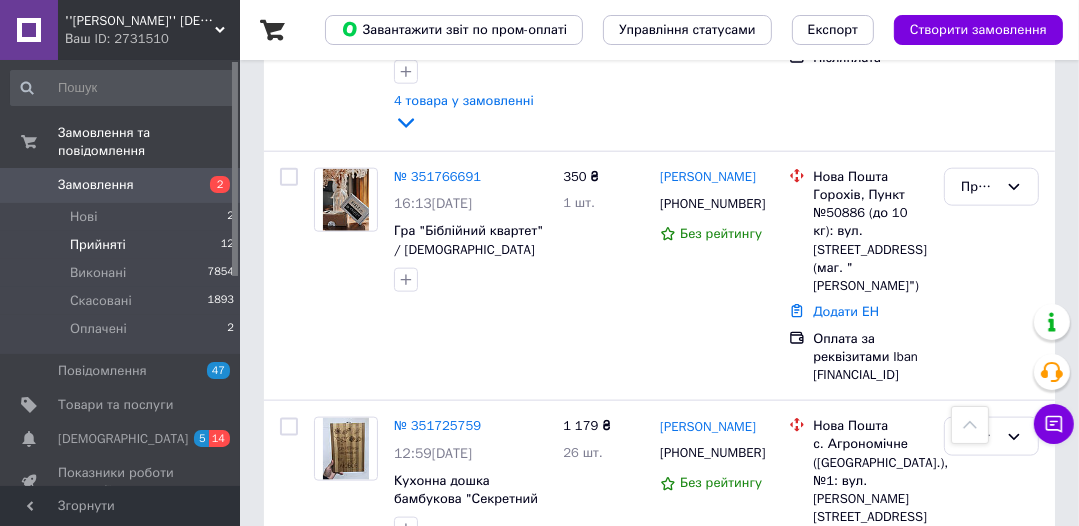 scroll, scrollTop: 1672, scrollLeft: 0, axis: vertical 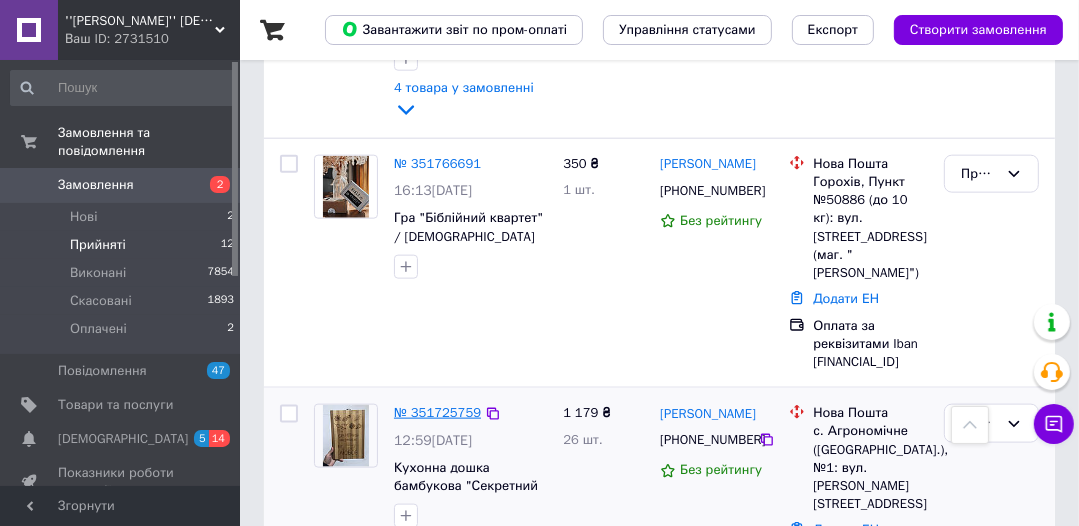 click on "№ 351725759" at bounding box center [437, 412] 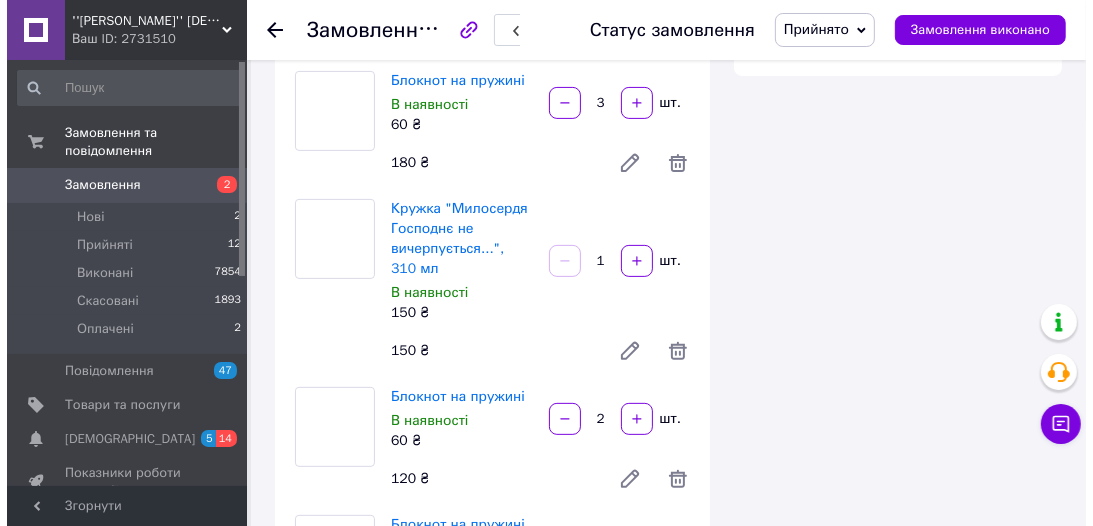 scroll, scrollTop: 1672, scrollLeft: 0, axis: vertical 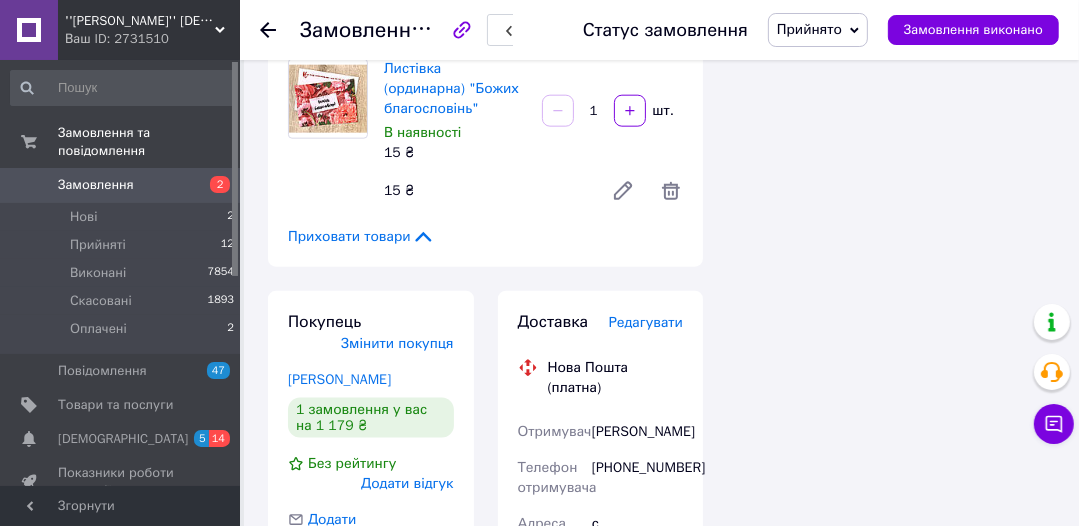 click on "Редагувати" at bounding box center [646, 322] 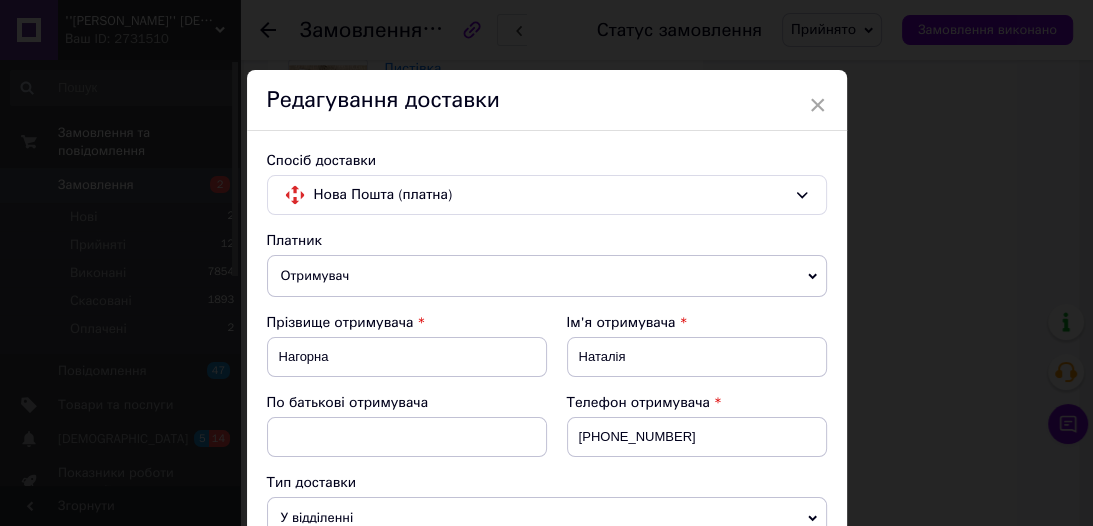 click on "Ім'я отримувача" at bounding box center [697, 323] 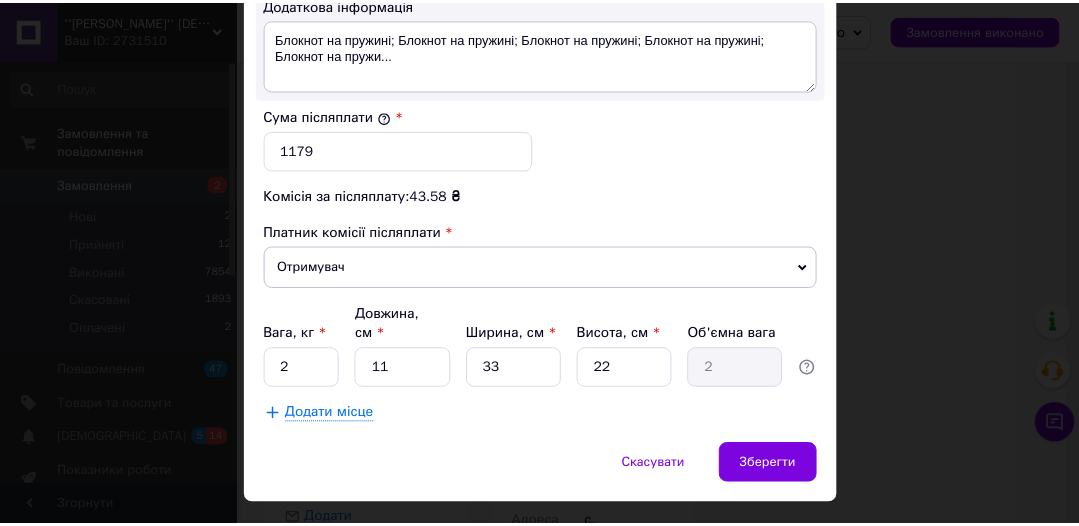 scroll, scrollTop: 1216, scrollLeft: 0, axis: vertical 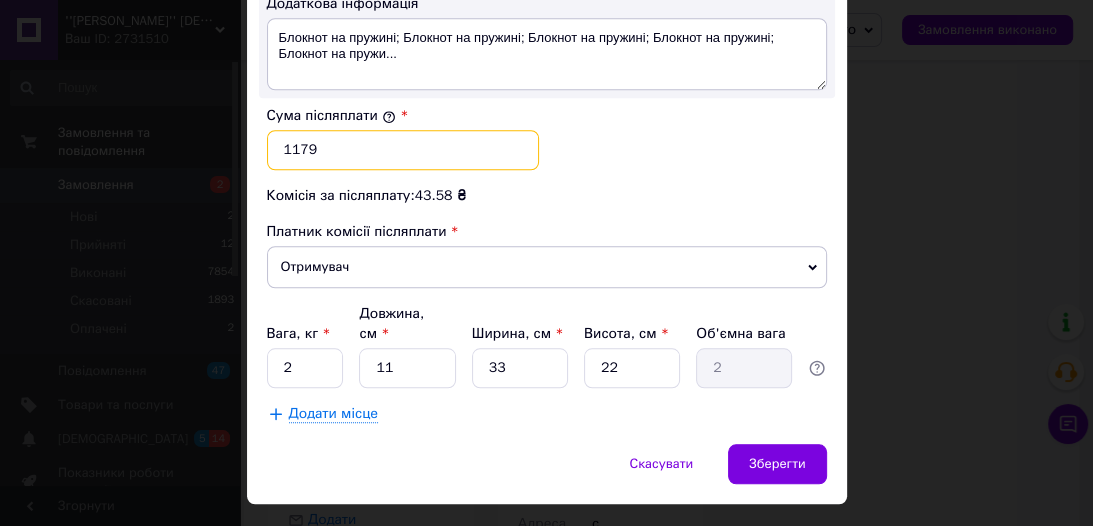 click on "1179" at bounding box center [403, 150] 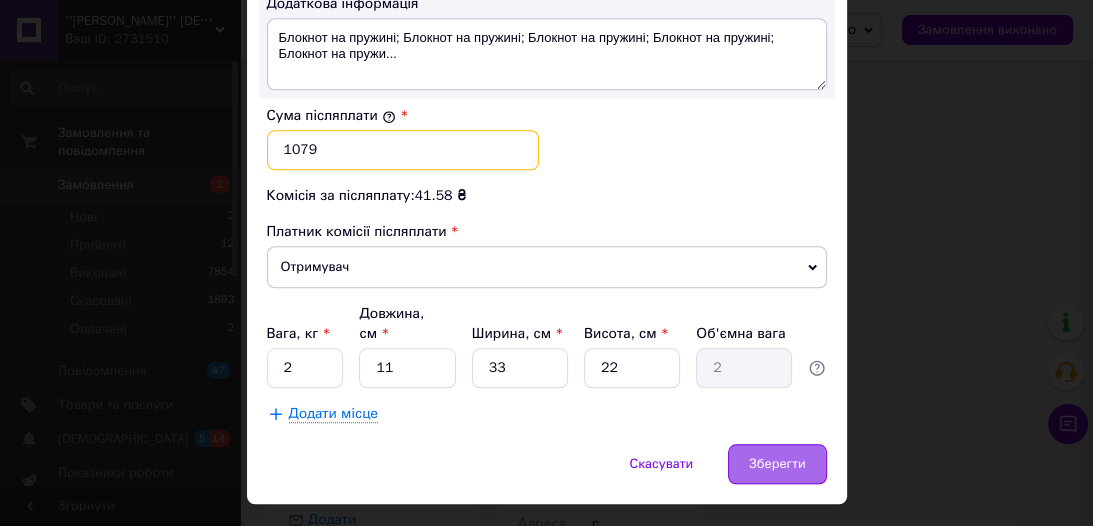 type on "1079" 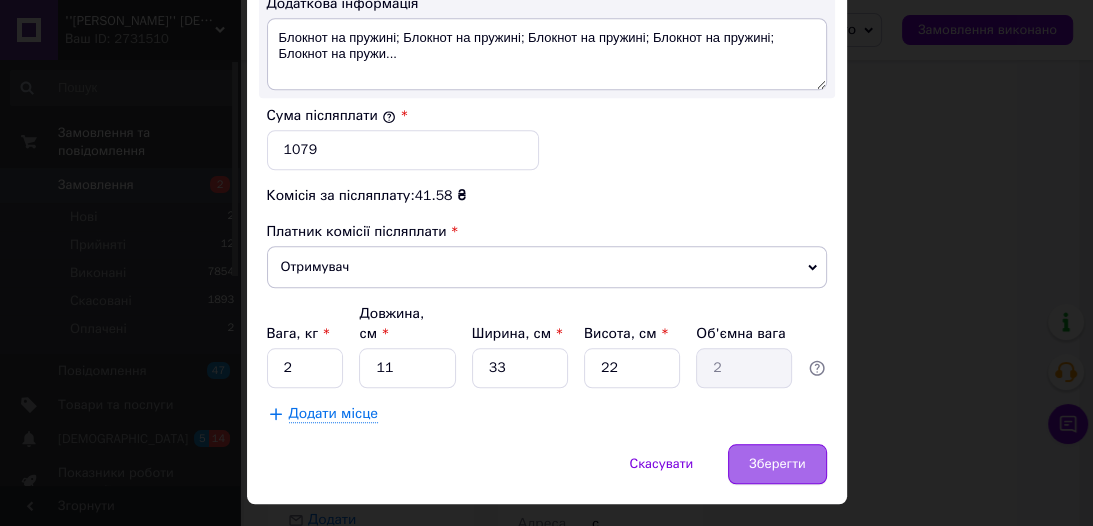 click on "Зберегти" at bounding box center (777, 464) 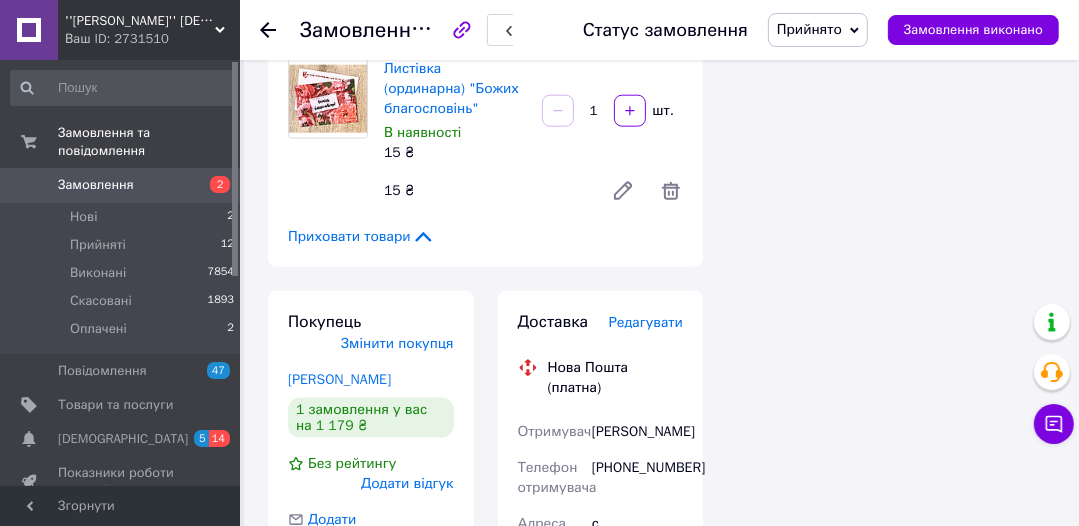 click on "Всього 11 товарів 1 179 ₴ Доставка Необхідно уточнити Знижка Додати Всього до сплати 1179 ₴ Дії Написати покупцеві Viber Telegram WhatsApp Запит на відгук про компанію   Скопіювати запит на відгук У вас є 28 днів, щоб відправити запит на відгук покупцеві, скопіювавши посилання.   Видати чек   Завантажити PDF   Друк PDF   Дублювати замовлення Мітки Особисті нотатки, які бачите лише ви. З їх допомогою можна фільтрувати замовлення Примітки Залишилося 300 символів Очистити Зберегти" at bounding box center [891, 85] 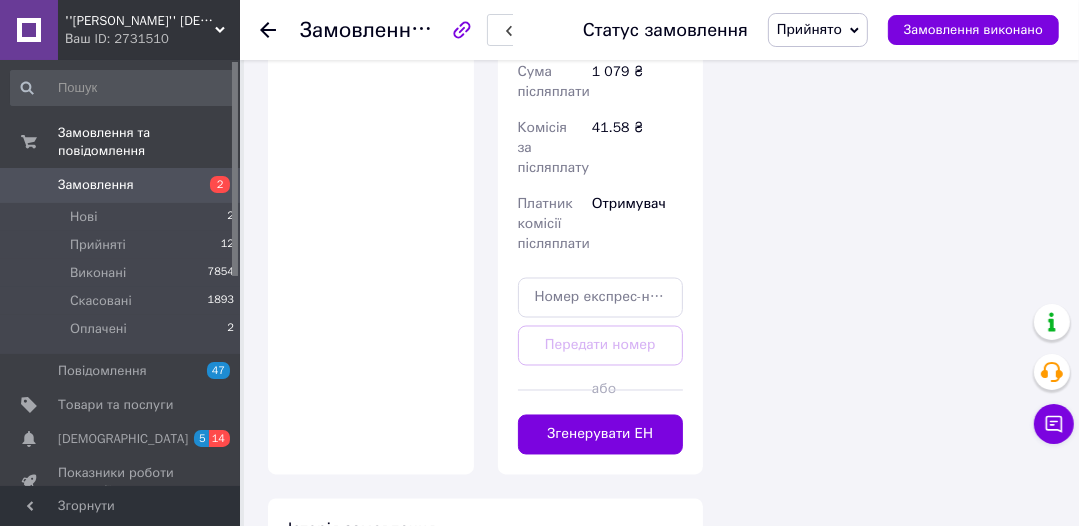 scroll, scrollTop: 2440, scrollLeft: 0, axis: vertical 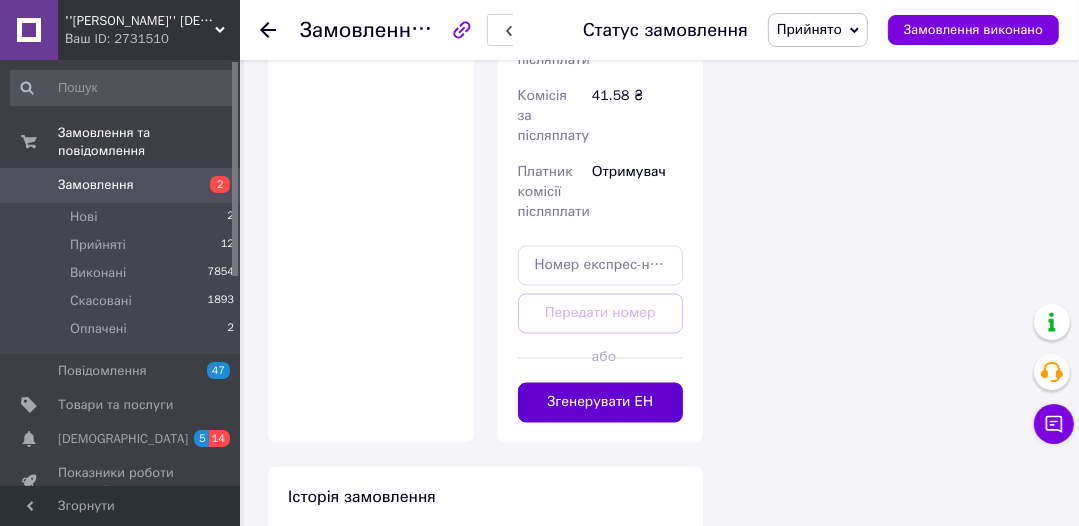 click on "Згенерувати ЕН" at bounding box center [601, 403] 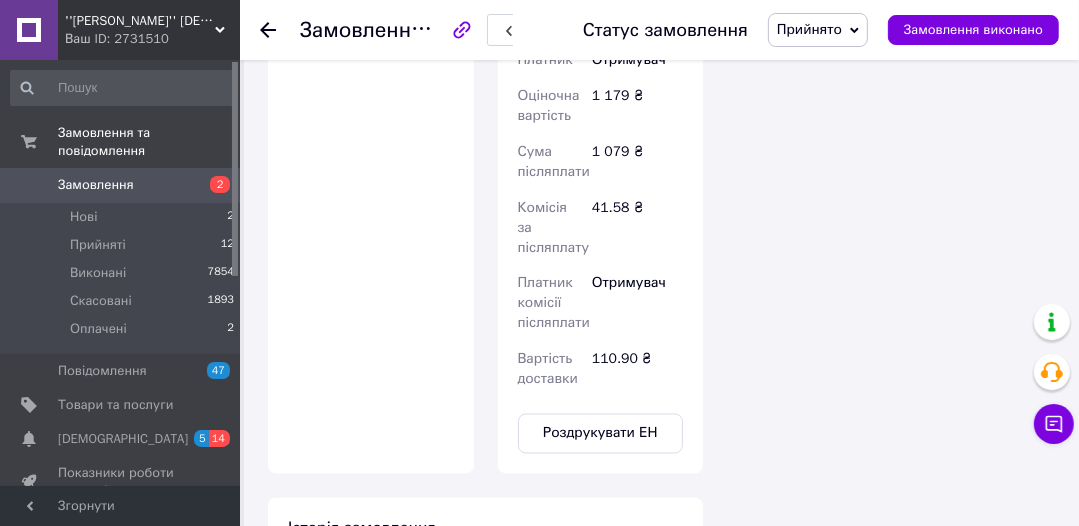 click on "Всього 11 товарів 1 179 ₴ Доставка 110.9 ₴ Знижка Додати Всього до сплати 1179 ₴ Дії Написати покупцеві Viber Telegram WhatsApp Запит на відгук про компанію   Скопіювати запит на відгук У вас є 28 днів, щоб відправити запит на відгук покупцеві, скопіювавши посилання.   Видати чек   Завантажити PDF   Друк PDF   Дублювати замовлення Мітки Особисті нотатки, які бачите лише ви. З їх допомогою можна фільтрувати замовлення Примітки Залишилося 300 символів Очистити Зберегти" at bounding box center [891, -634] 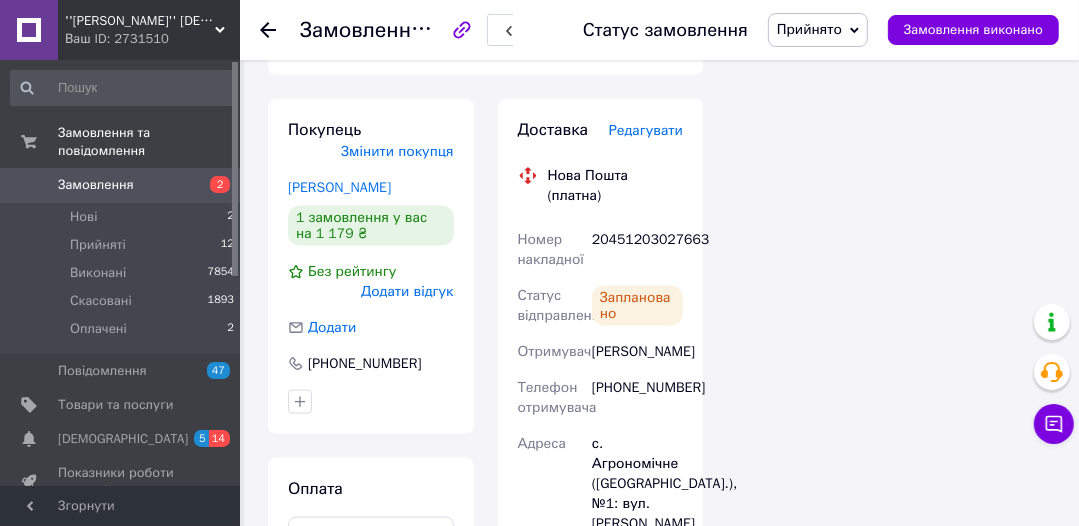 scroll, scrollTop: 1832, scrollLeft: 0, axis: vertical 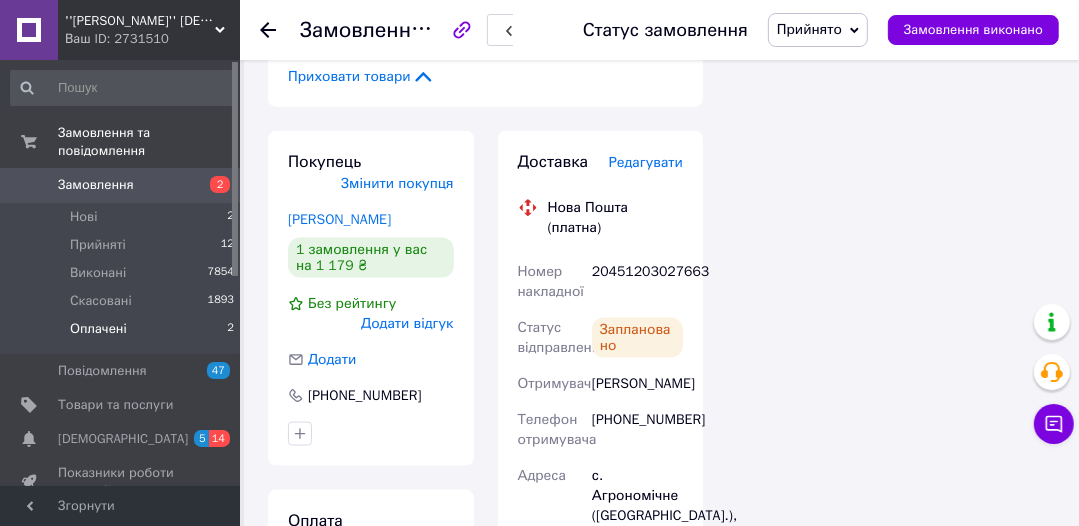 click on "Оплачені" at bounding box center [98, 329] 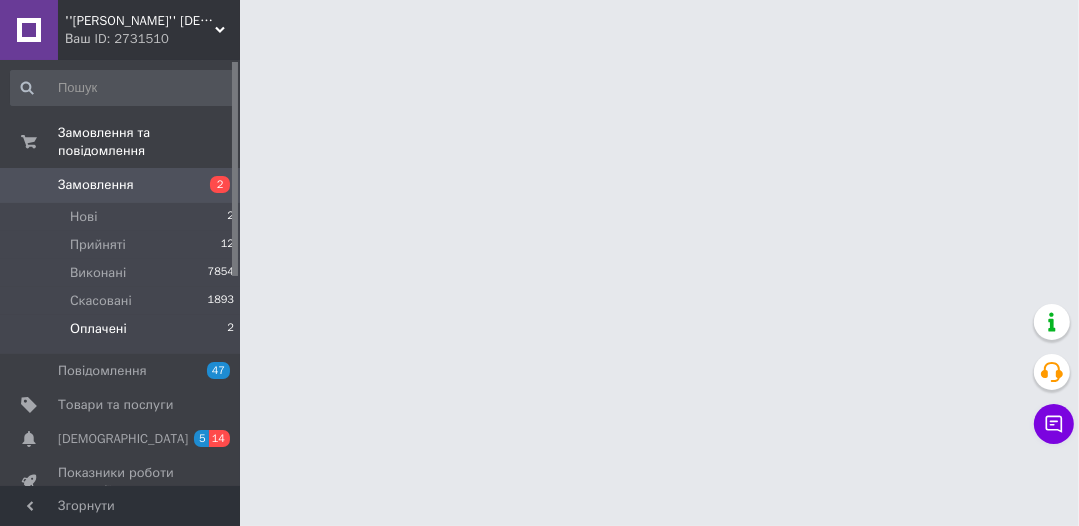 scroll, scrollTop: 0, scrollLeft: 0, axis: both 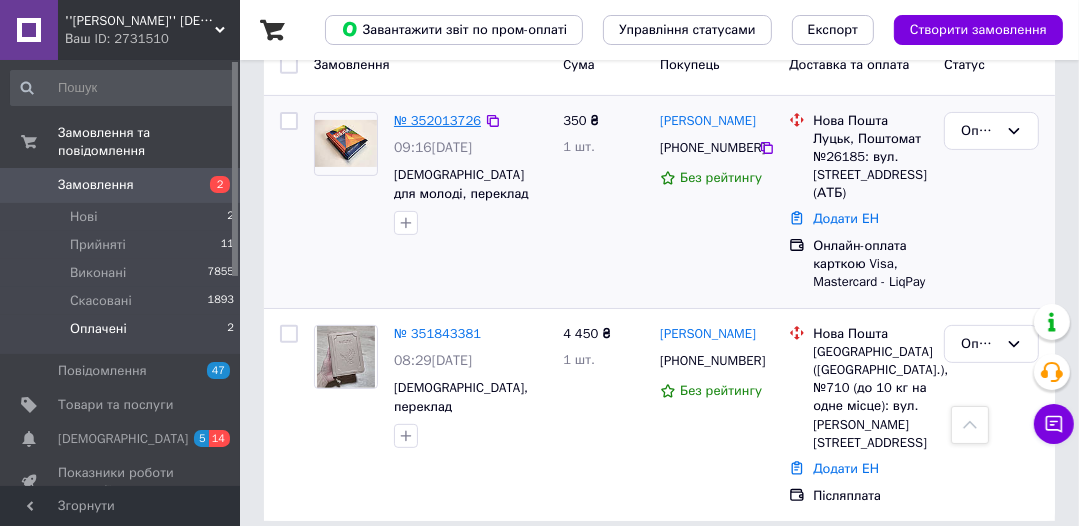 click on "№ 352013726" at bounding box center (437, 120) 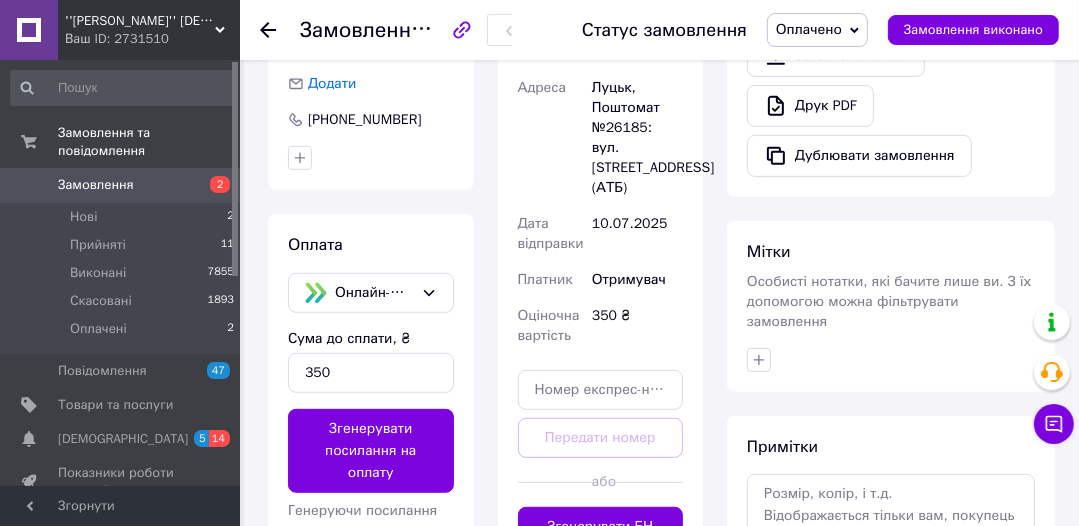 scroll, scrollTop: 664, scrollLeft: 0, axis: vertical 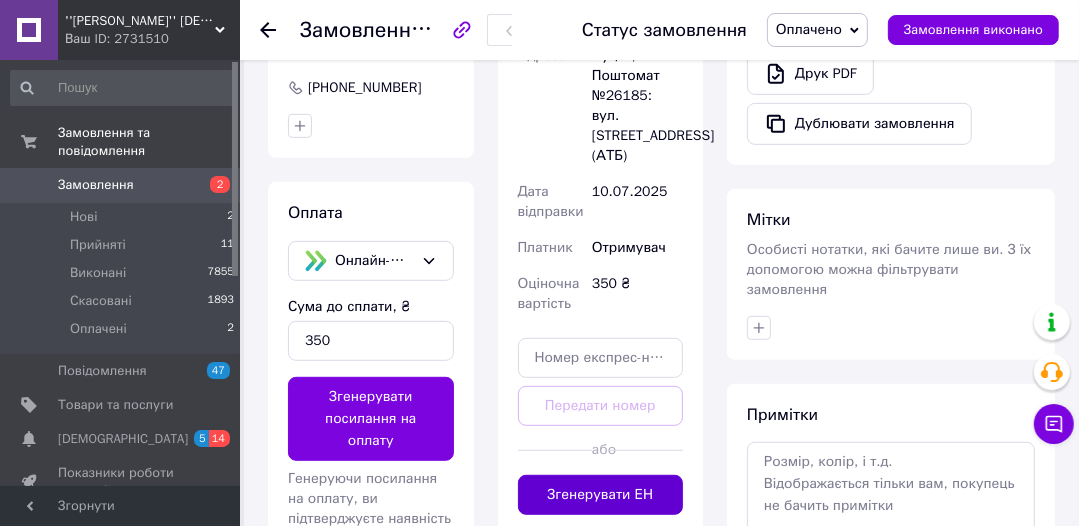 click on "Згенерувати ЕН" at bounding box center (601, 495) 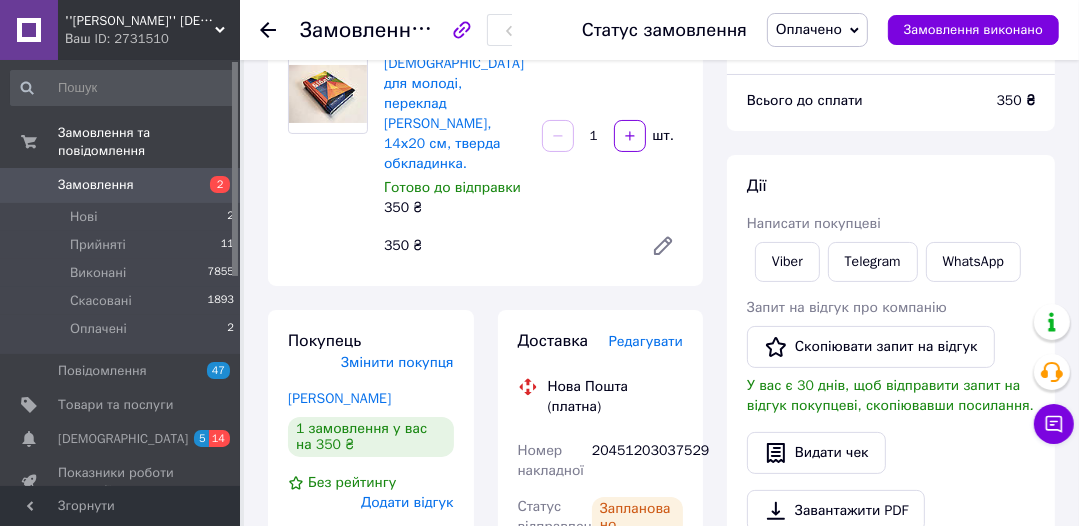 scroll, scrollTop: 55, scrollLeft: 0, axis: vertical 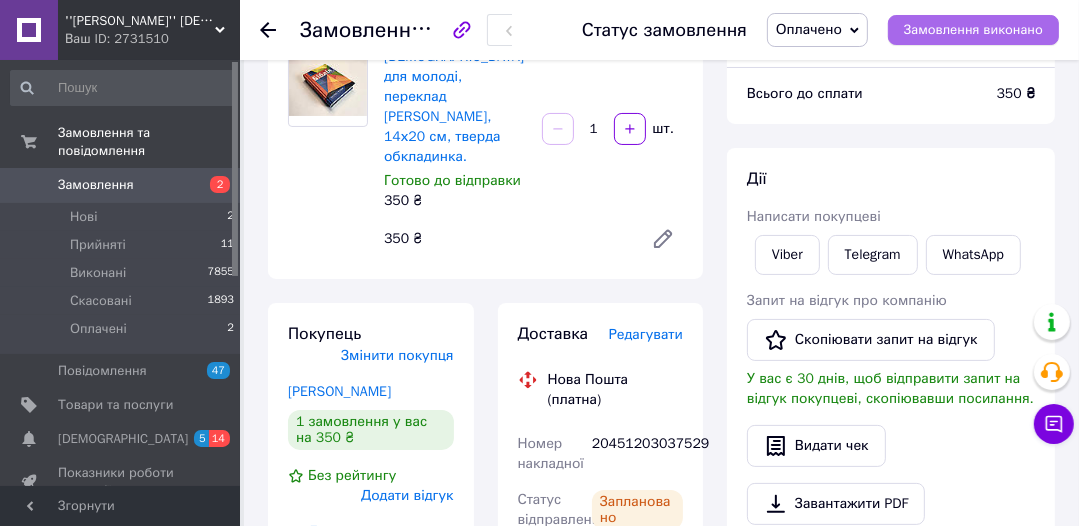 click on "Замовлення виконано" at bounding box center (973, 30) 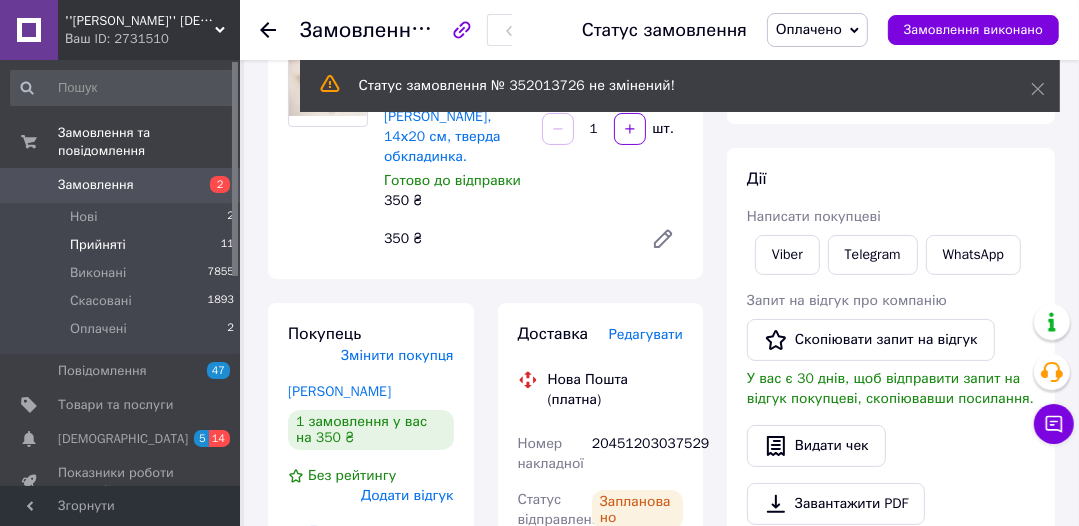 click on "Прийняті" at bounding box center (98, 245) 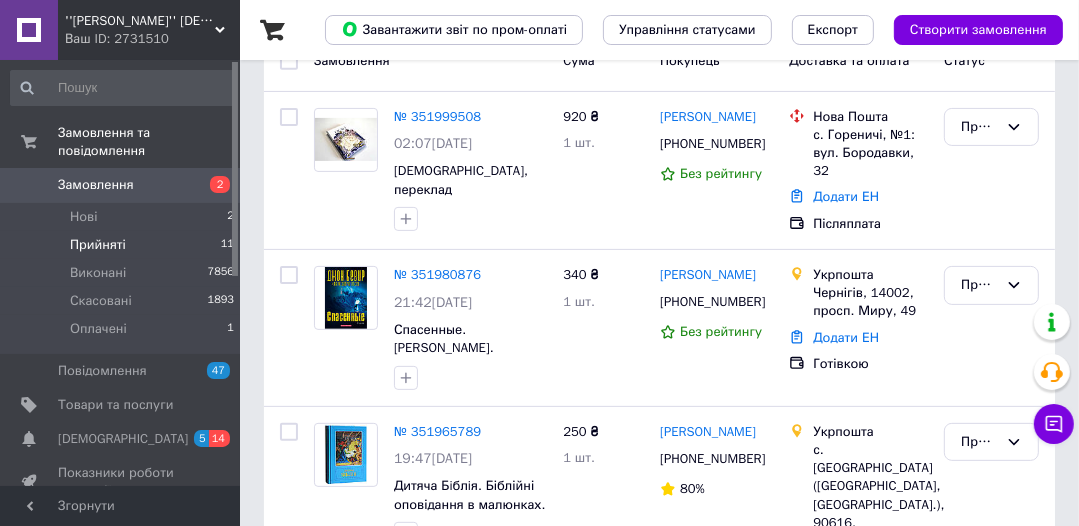 scroll, scrollTop: 481, scrollLeft: 0, axis: vertical 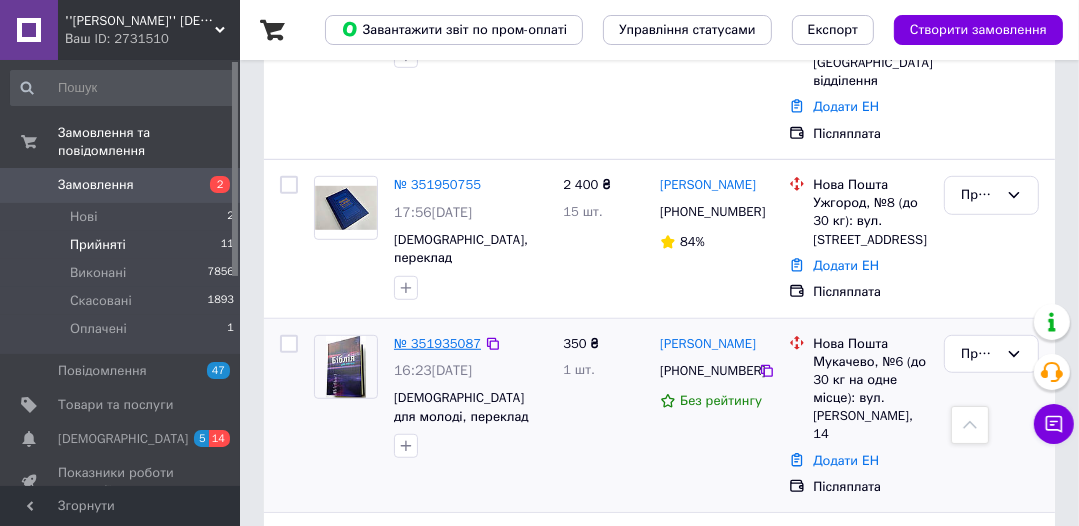 click on "№ 351935087" at bounding box center [437, 343] 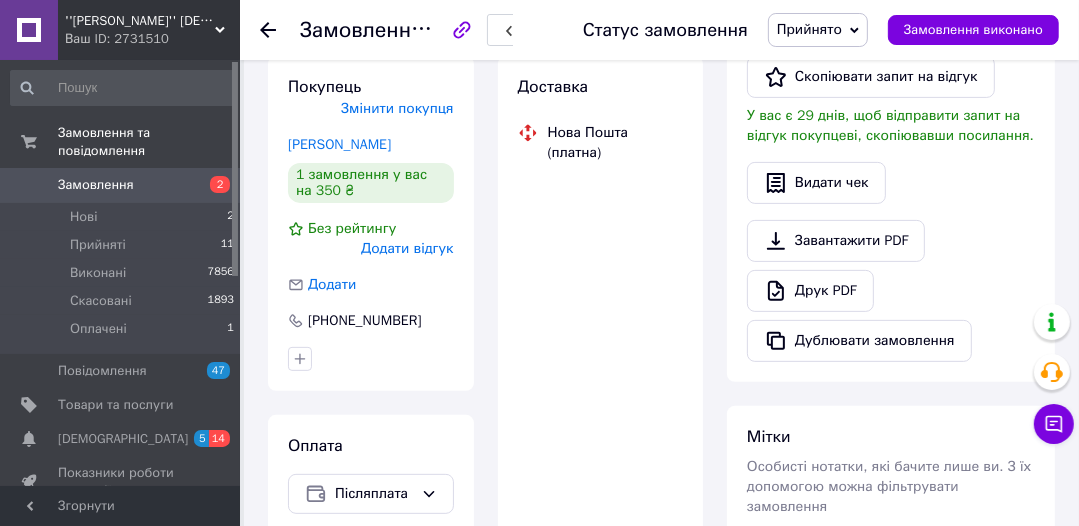 scroll, scrollTop: 834, scrollLeft: 0, axis: vertical 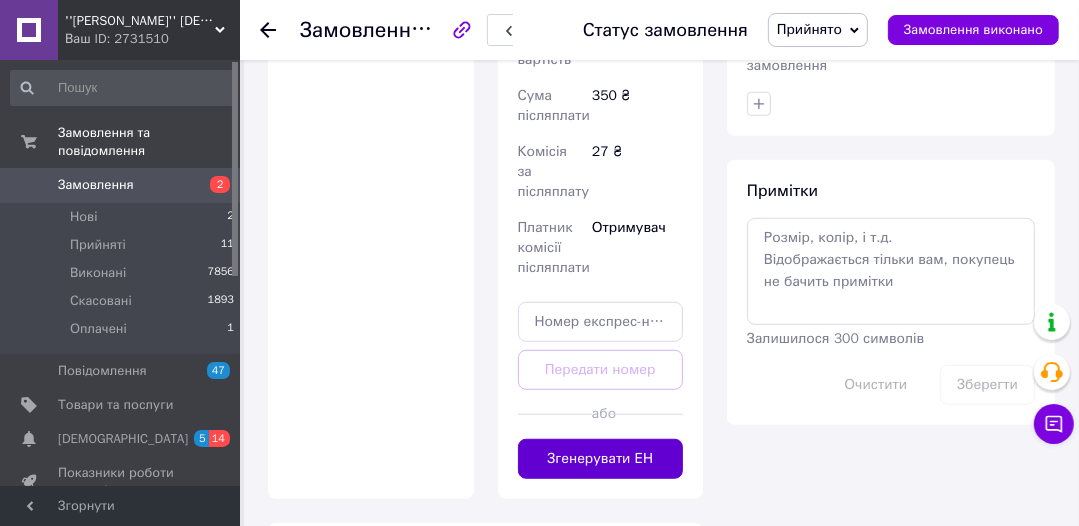 click on "Згенерувати ЕН" at bounding box center [601, 459] 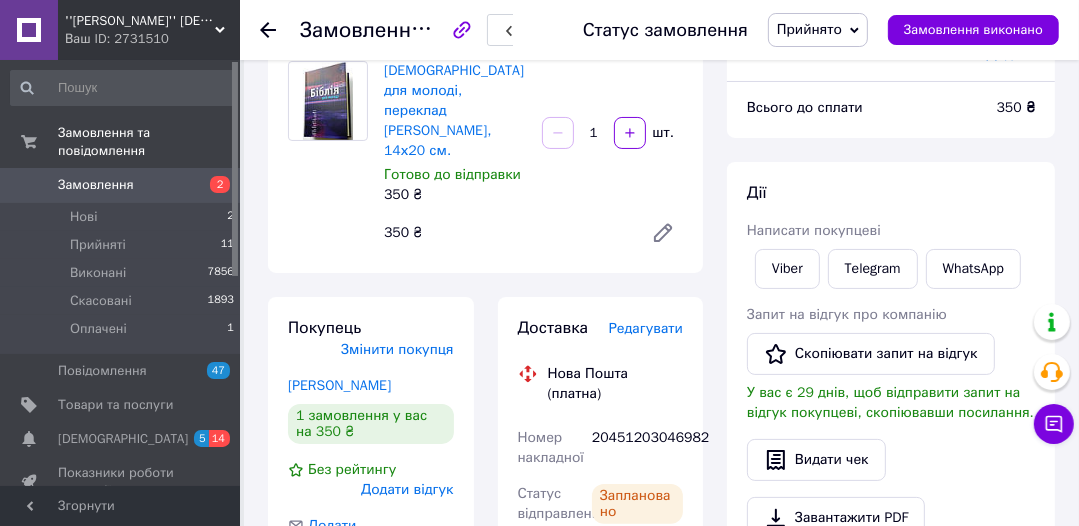 scroll, scrollTop: 159, scrollLeft: 0, axis: vertical 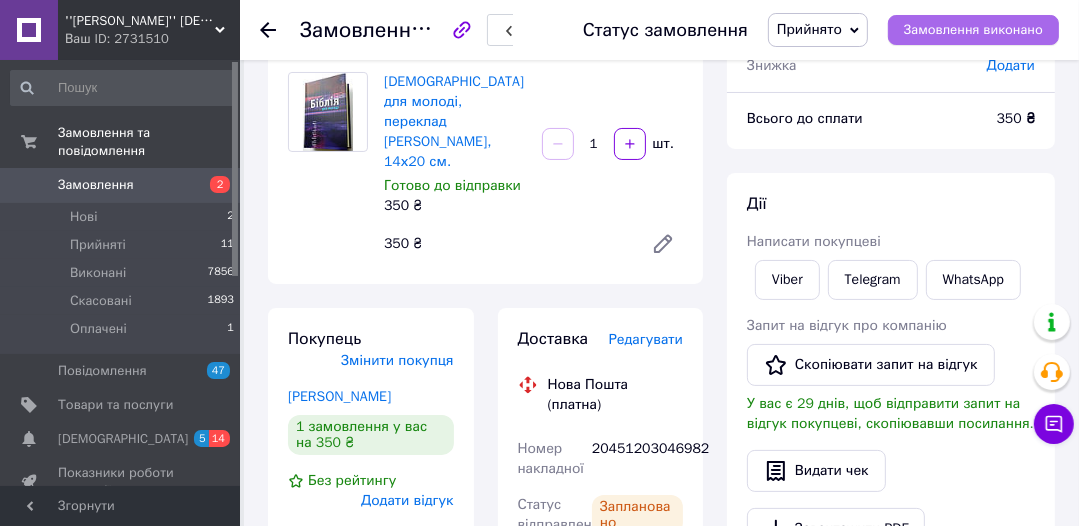 click on "Замовлення виконано" at bounding box center [973, 30] 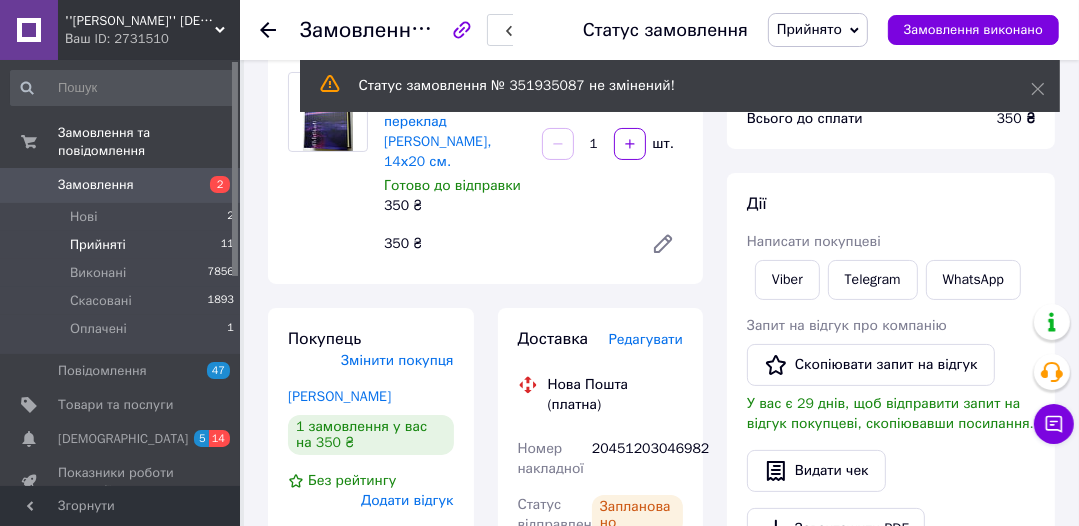 click on "Прийняті" at bounding box center (98, 245) 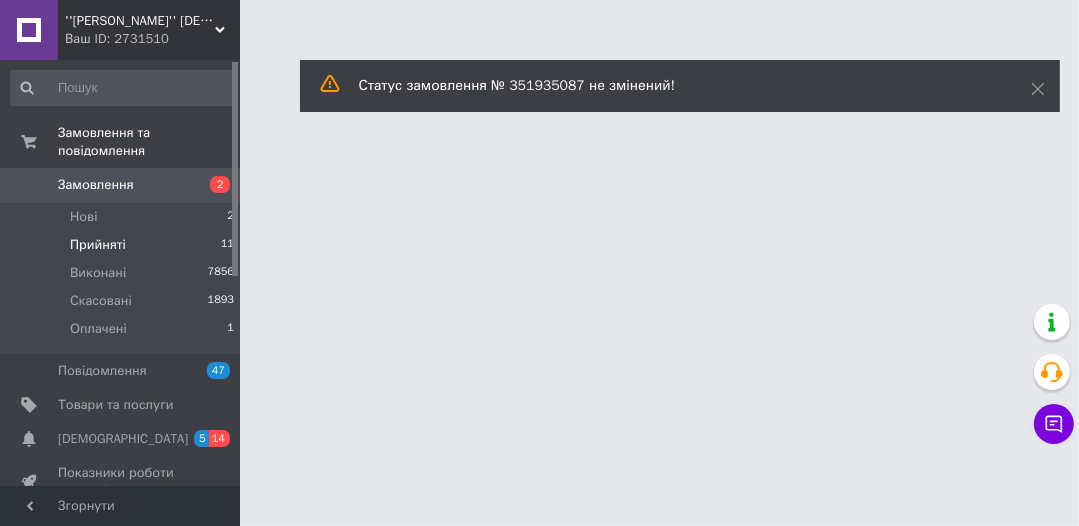 scroll, scrollTop: 0, scrollLeft: 0, axis: both 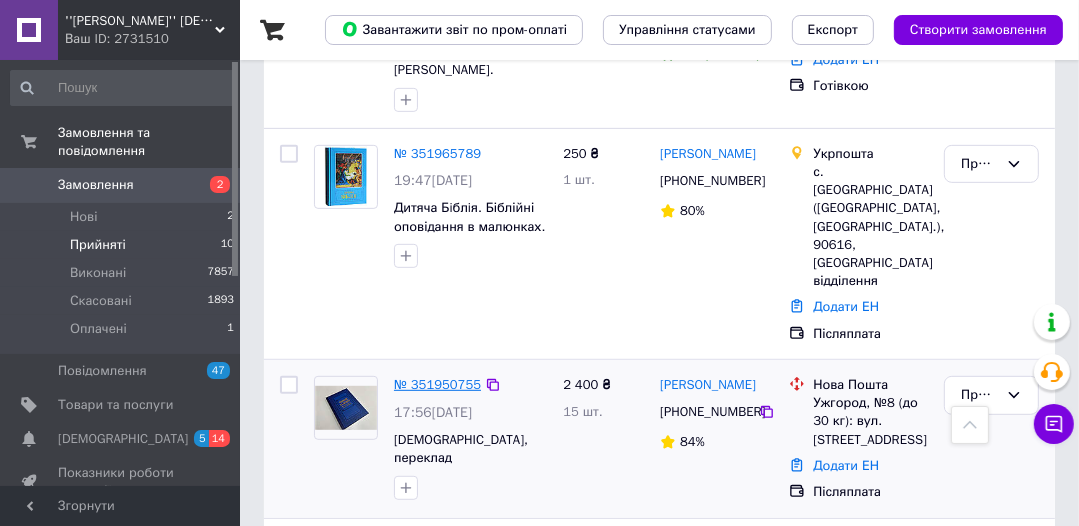click on "№ 351950755" at bounding box center (437, 384) 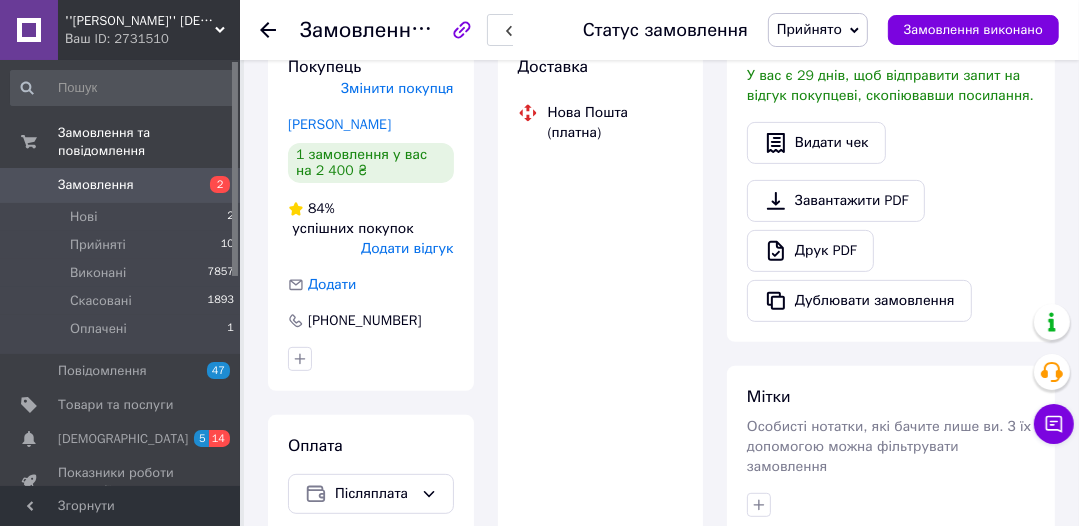 scroll, scrollTop: 634, scrollLeft: 0, axis: vertical 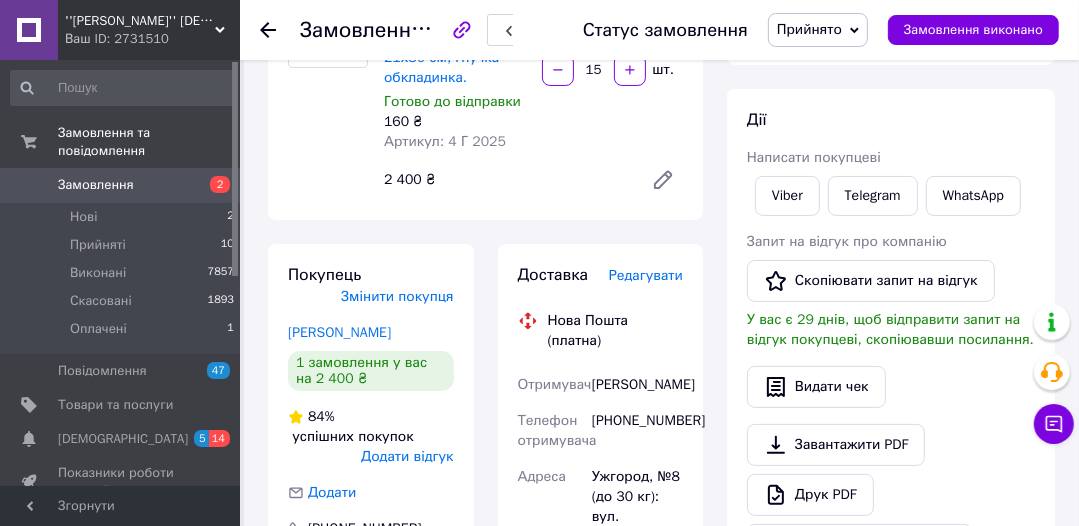 click on "Редагувати" at bounding box center (646, 275) 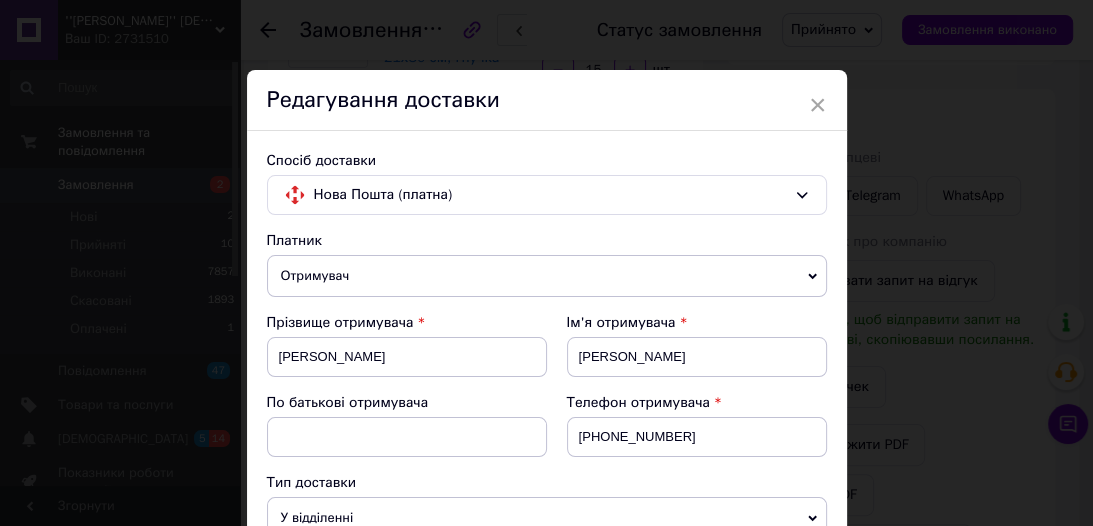 click on "Спосіб доставки Нова Пошта (платна) Платник Отримувач Відправник Прізвище отримувача [PERSON_NAME] Ім'я отримувача [PERSON_NAME] батькові отримувача Телефон отримувача [PHONE_NUMBER] Тип доставки У відділенні Кур'єром В поштоматі Місто Ужгород Відділення №8 (до 30 кг): вул. Собранецька, 146б Місце відправки м. [GEOGRAPHIC_DATA] ([GEOGRAPHIC_DATA].): №75 (до 30 кг): вул. [PERSON_NAME][STREET_ADDRESS] Немає збігів. Спробуйте змінити умови пошуку Додати ще місце відправки Тип посилки Вантаж Документи Номер упаковки (не обов'язково) Оціночна вартість 2400 Дата відправки [DATE] < 2025 > < Июль > Пн Вт Ср Чт Пт Сб Вс 30 1 2 3 4 5 6 7 8 9" at bounding box center (547, 895) 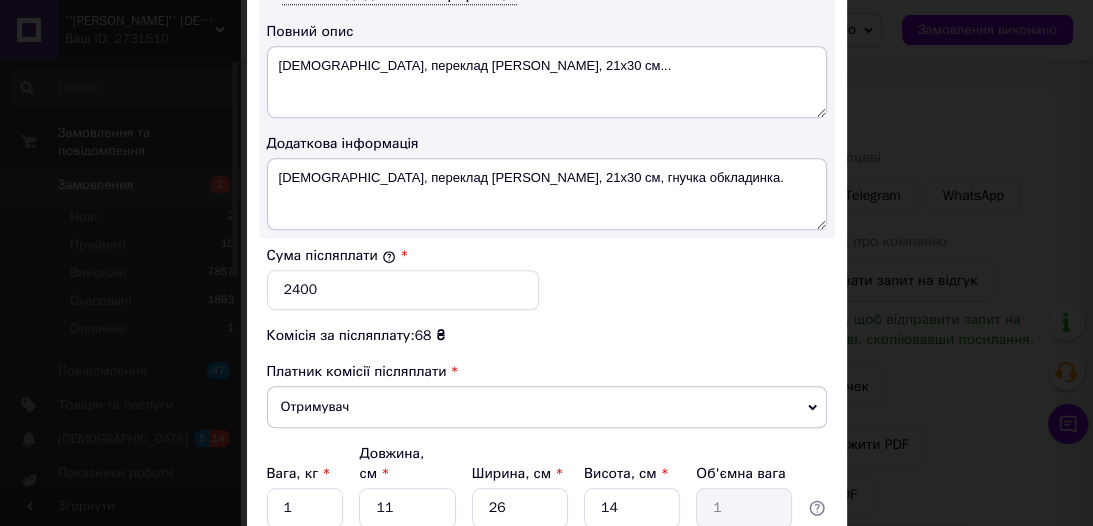 scroll, scrollTop: 1088, scrollLeft: 0, axis: vertical 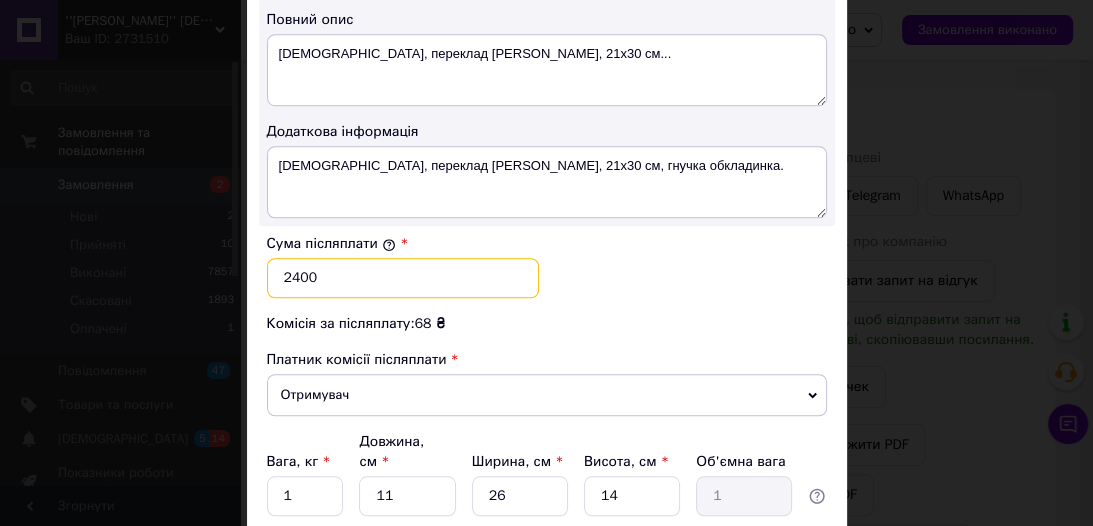 click on "2400" at bounding box center (403, 278) 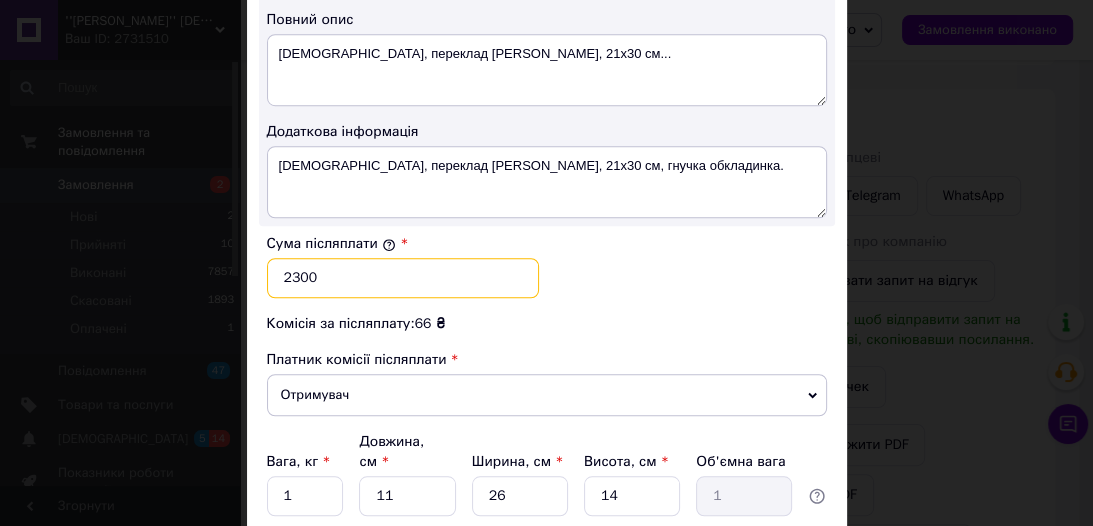type on "2300" 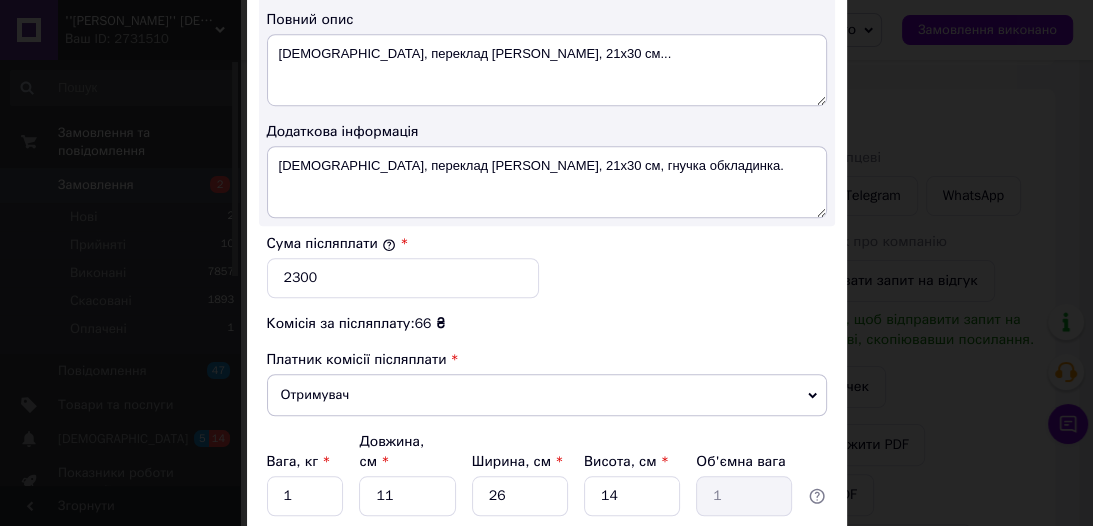 click on "Сума післяплати     * 2300" at bounding box center (547, 266) 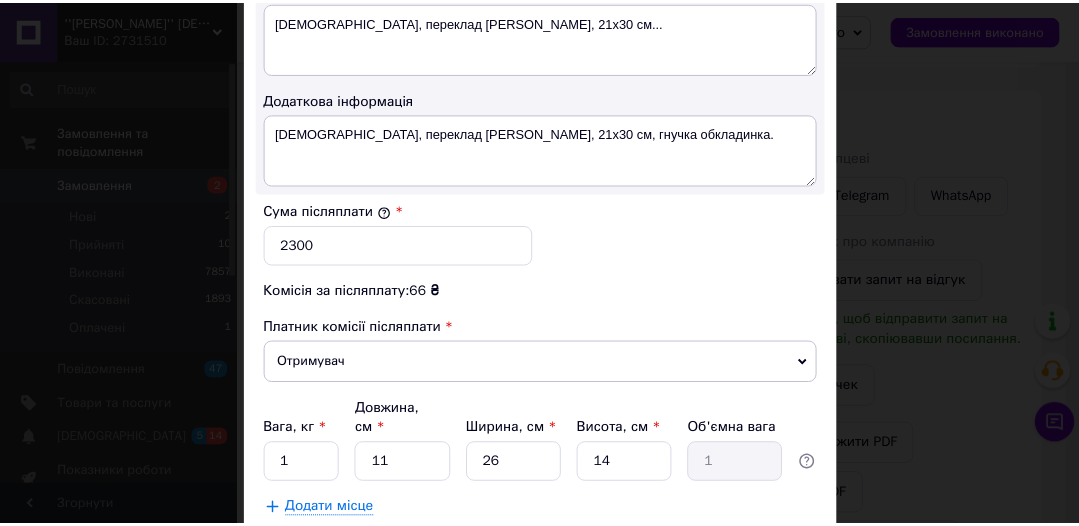 scroll, scrollTop: 1217, scrollLeft: 0, axis: vertical 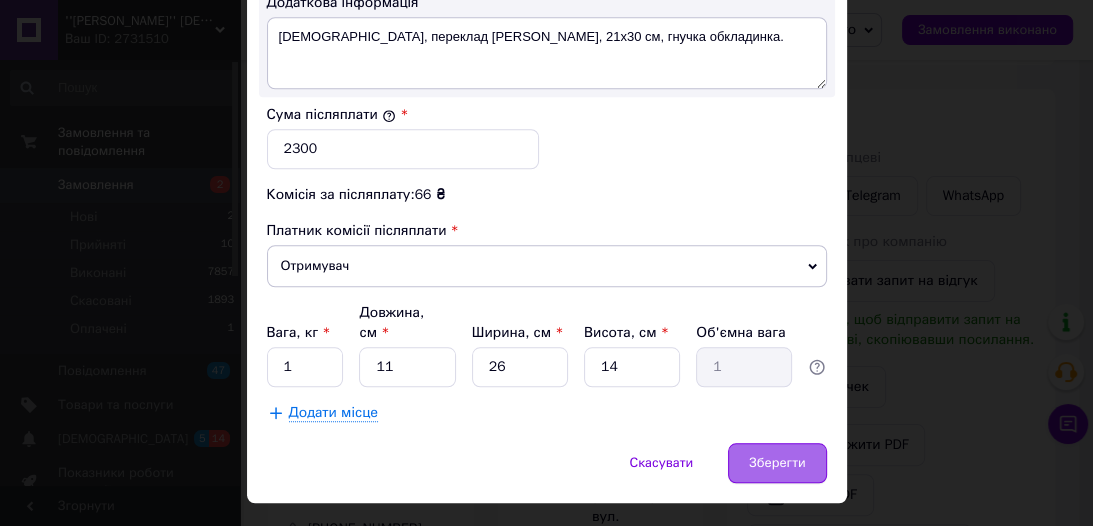 click on "Зберегти" at bounding box center (777, 463) 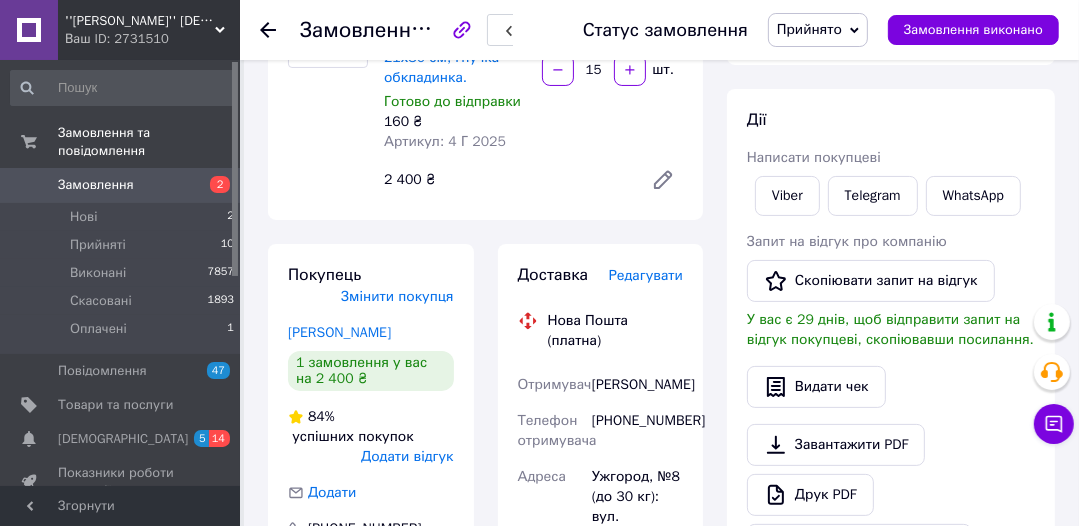 click on "Доставка Редагувати Нова Пошта (платна) Отримувач [PERSON_NAME] Телефон отримувача [PHONE_NUMBER] [GEOGRAPHIC_DATA] Ужгород, №8 (до 30 кг): вул. Собранецька, 146б Дата відправки [DATE] Платник Отримувач Оціночна вартість 2 400 ₴ Сума післяплати 2 300 ₴ Комісія за післяплату 66 ₴ Платник комісії післяплати Отримувач Передати номер або Згенерувати ЕН Платник Отримувач Відправник Прізвище отримувача [PERSON_NAME] Ім'я отримувача [PERSON_NAME] батькові отримувача Телефон отримувача [PHONE_NUMBER] Тип доставки У відділенні Кур'єром В поштоматі Місто -- Не обрано -- Відділення Місце відправки" at bounding box center [601, 684] 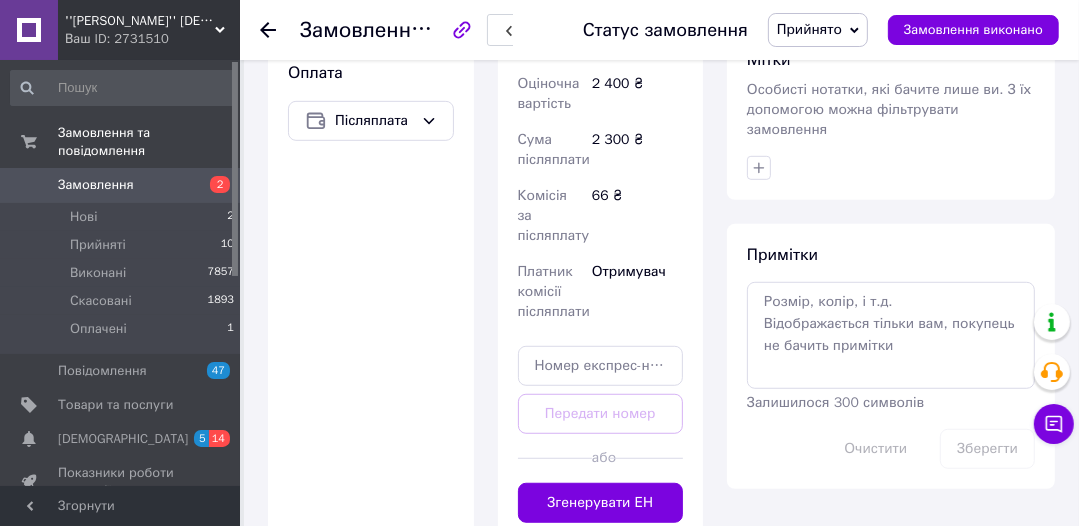 scroll, scrollTop: 947, scrollLeft: 0, axis: vertical 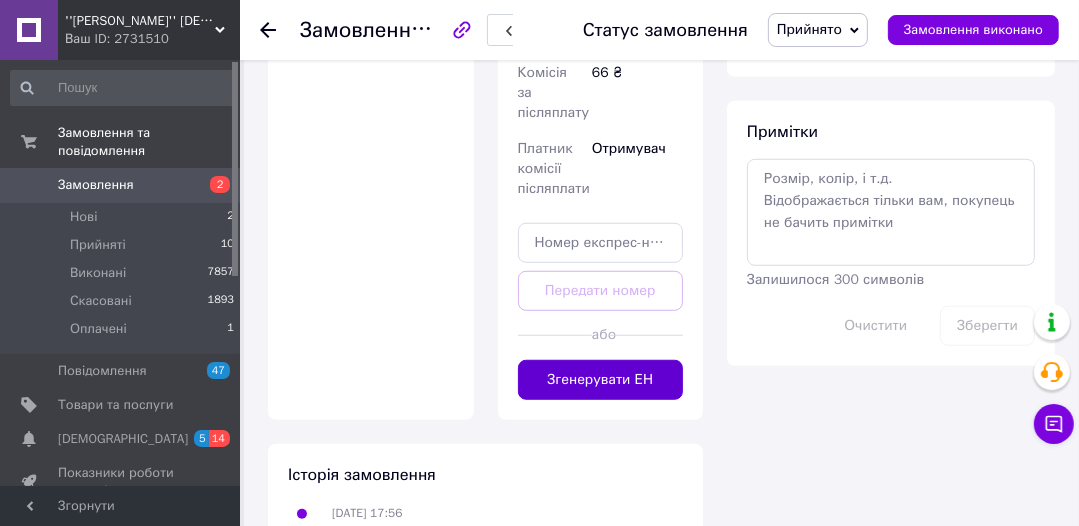 click on "Згенерувати ЕН" at bounding box center [601, 380] 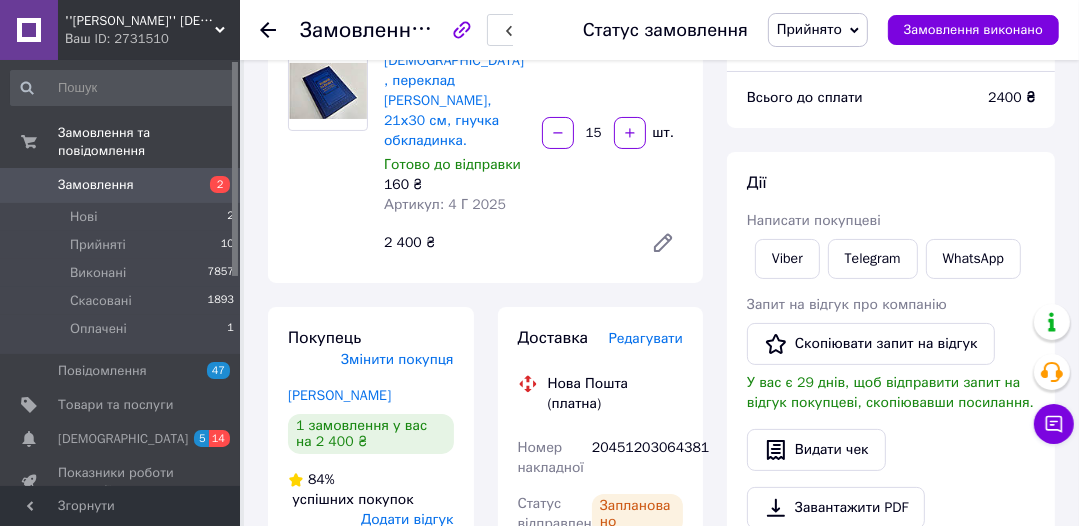 scroll, scrollTop: 184, scrollLeft: 0, axis: vertical 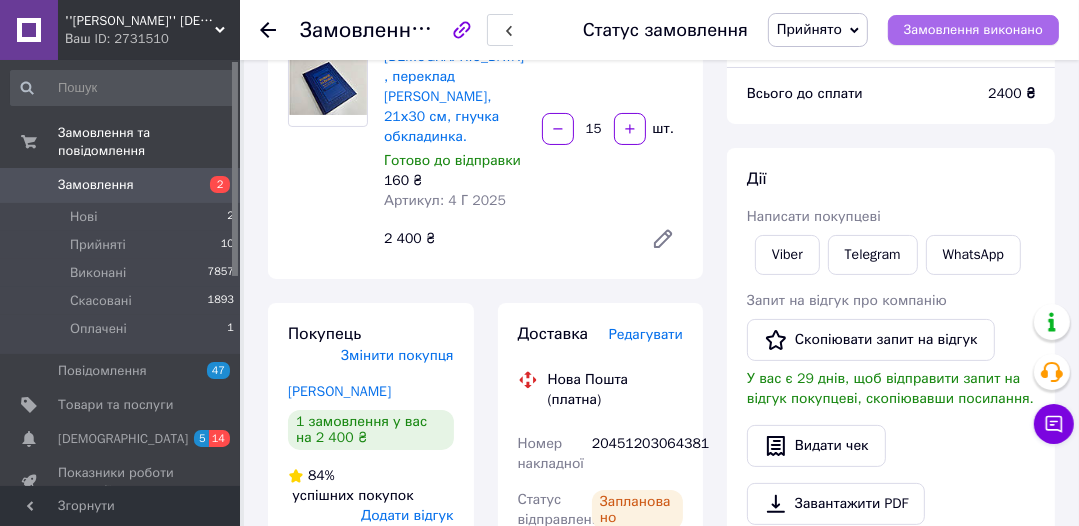 click on "Замовлення виконано" at bounding box center (973, 30) 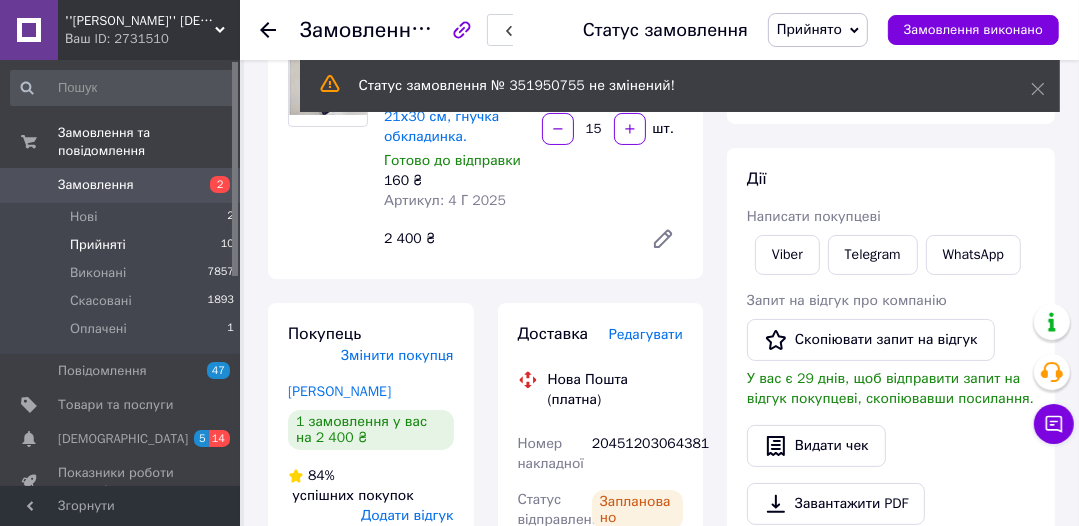 click on "Прийняті" at bounding box center (98, 245) 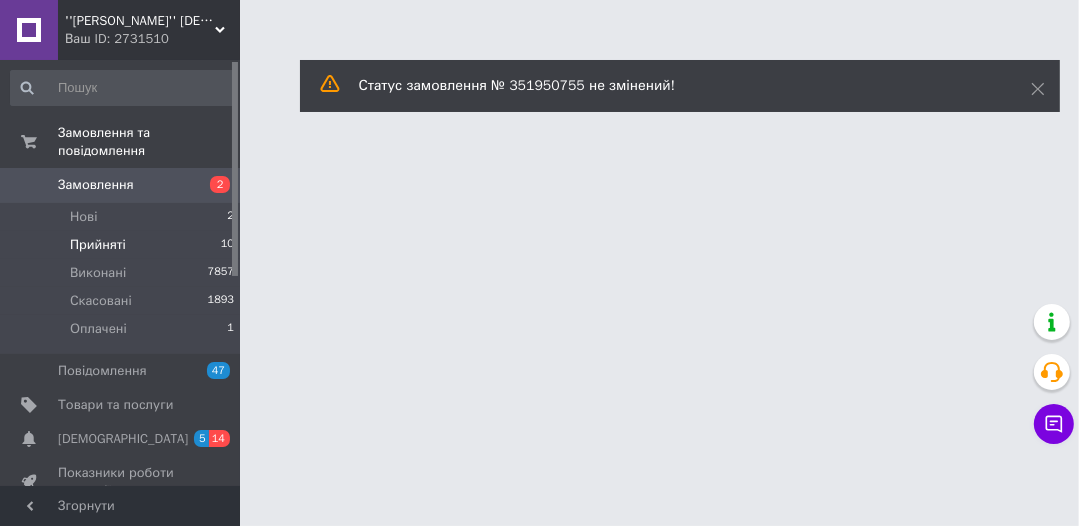 scroll, scrollTop: 0, scrollLeft: 0, axis: both 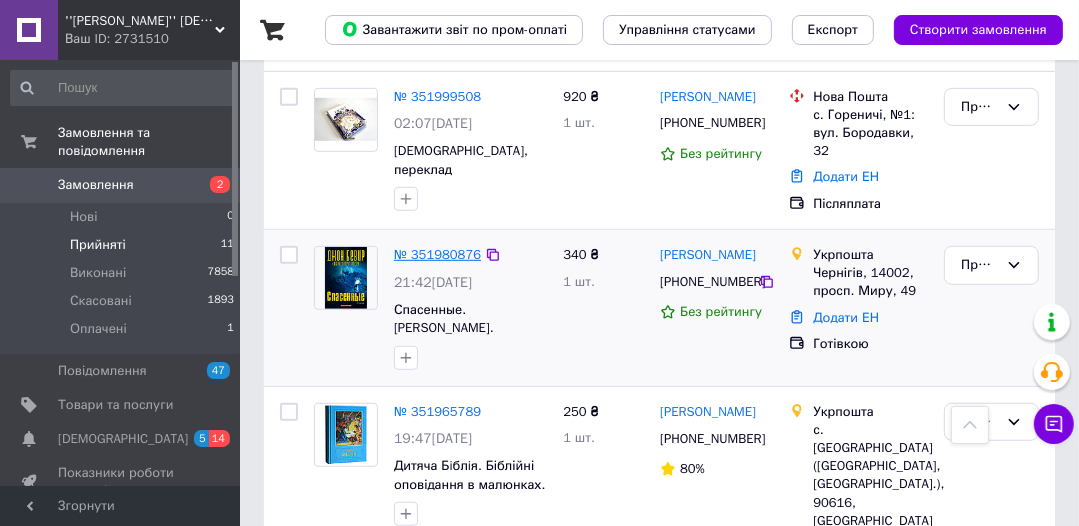 click on "№ 351980876" at bounding box center [437, 254] 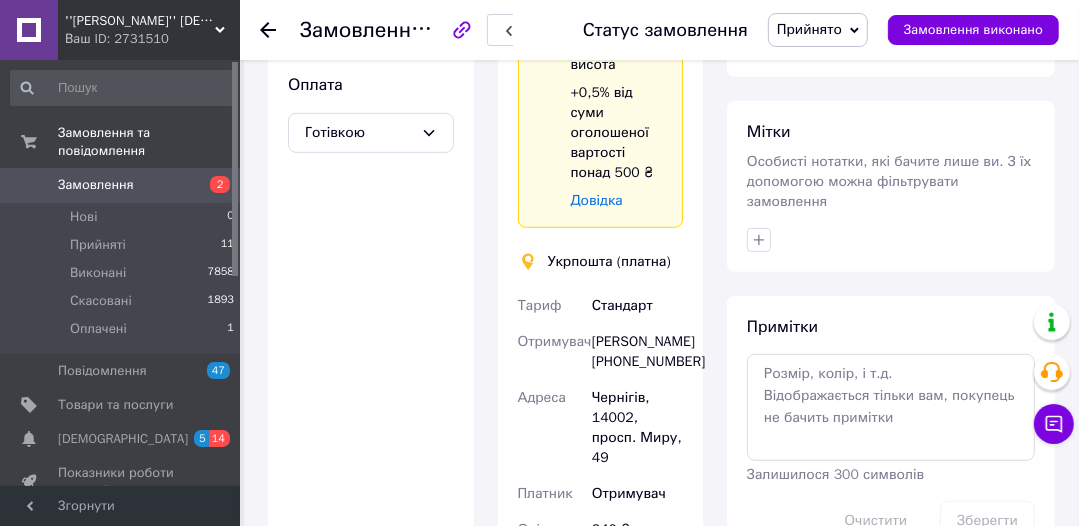 scroll, scrollTop: 784, scrollLeft: 0, axis: vertical 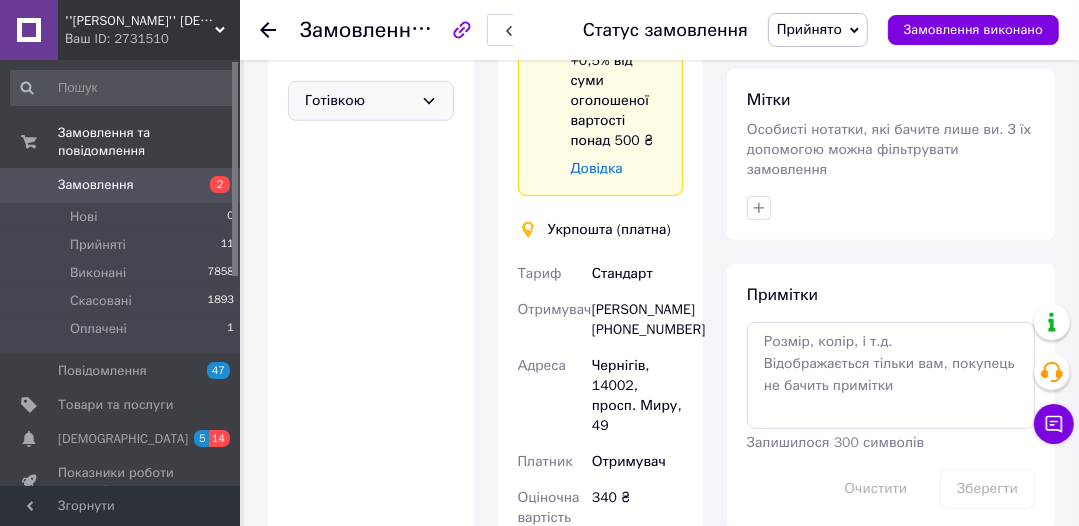 click 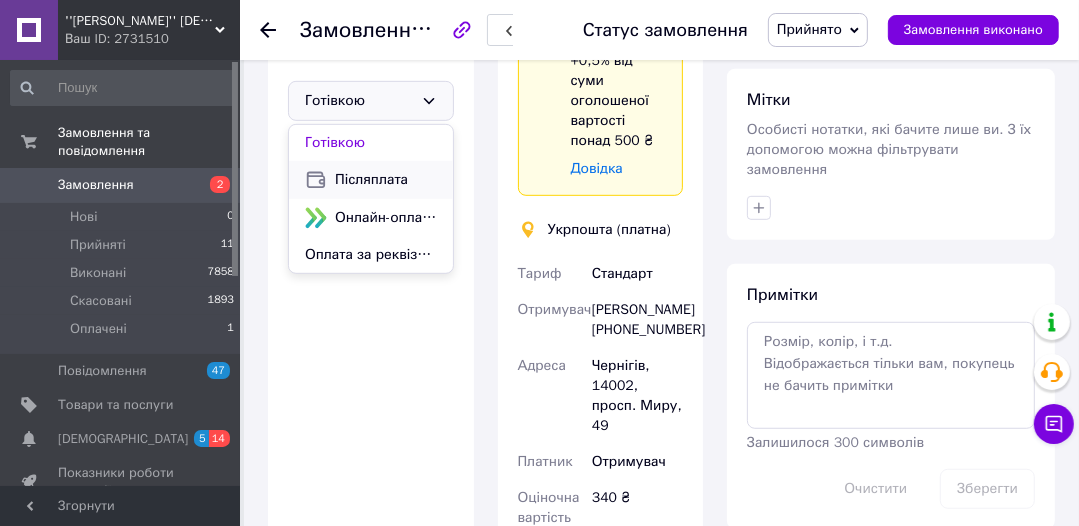 click on "Післяплата" at bounding box center [386, 180] 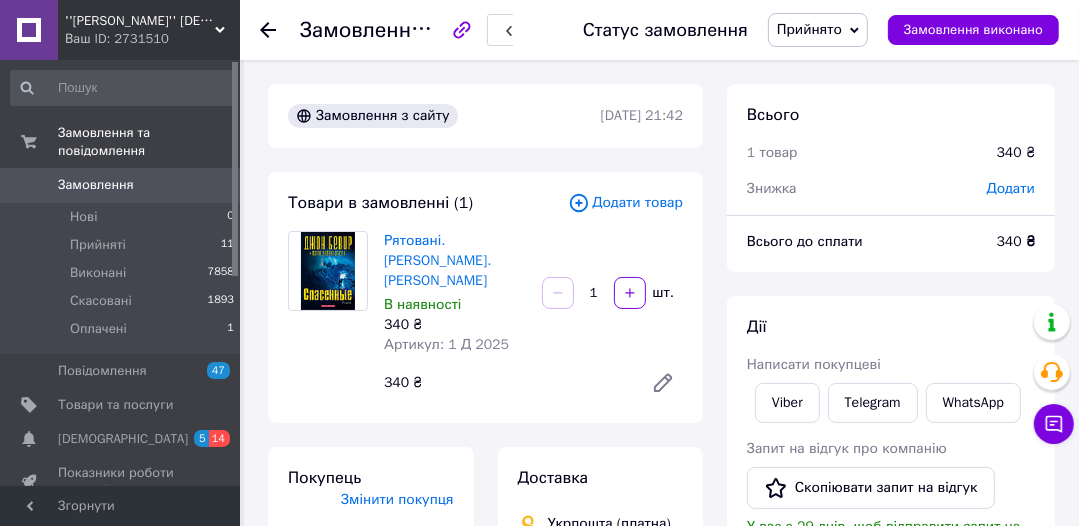 scroll, scrollTop: 411, scrollLeft: 0, axis: vertical 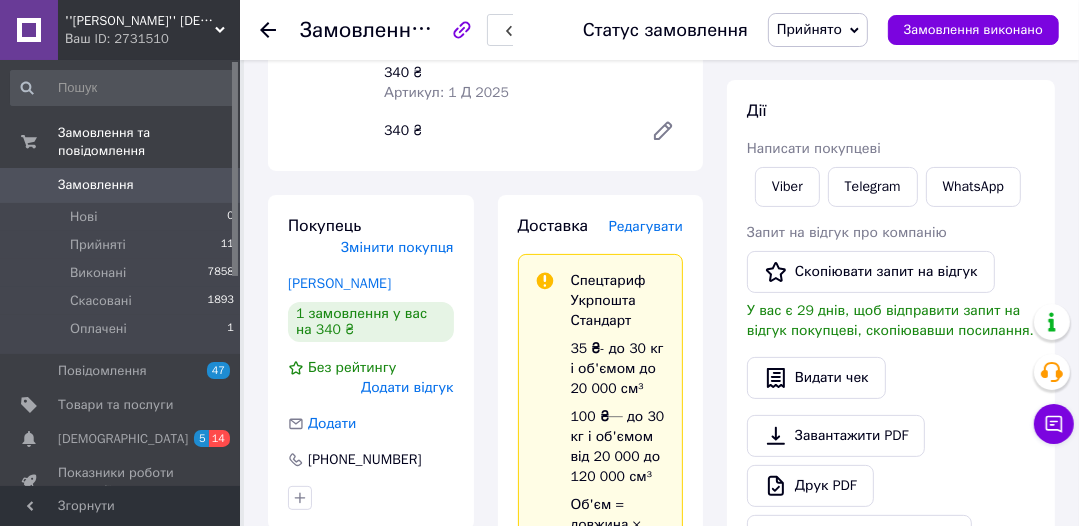 click on "Редагувати" at bounding box center [646, 226] 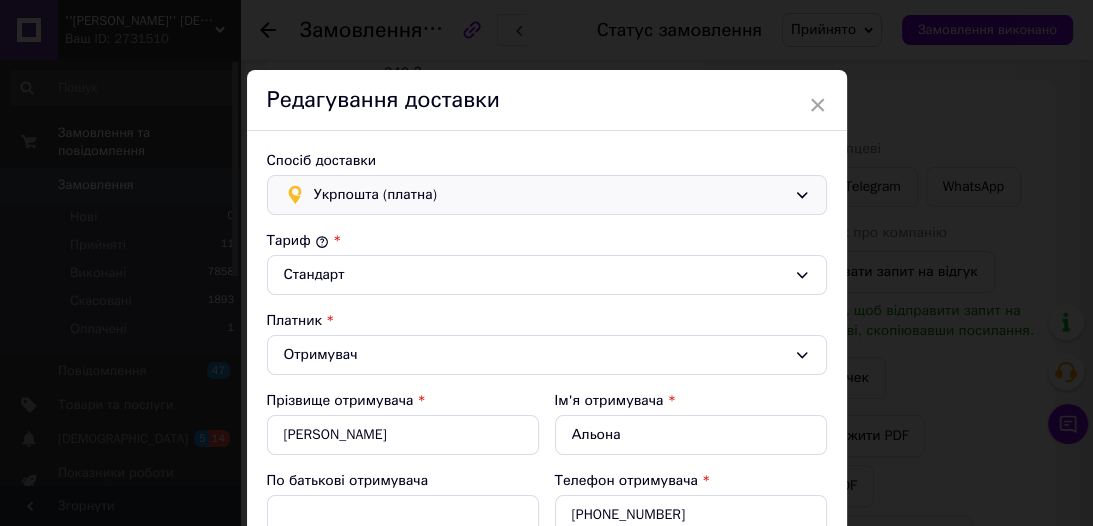 click 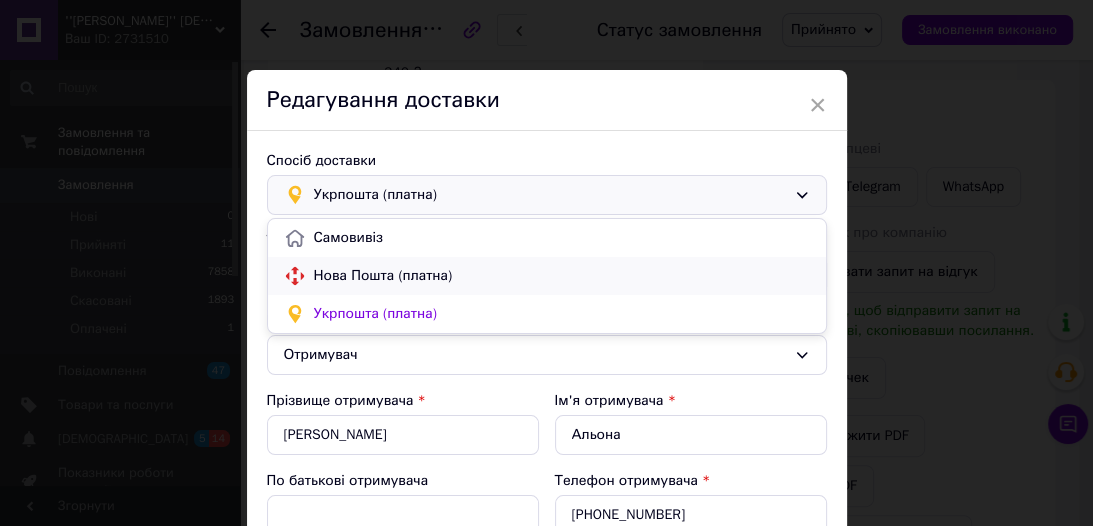 click on "Нова Пошта (платна)" at bounding box center [562, 276] 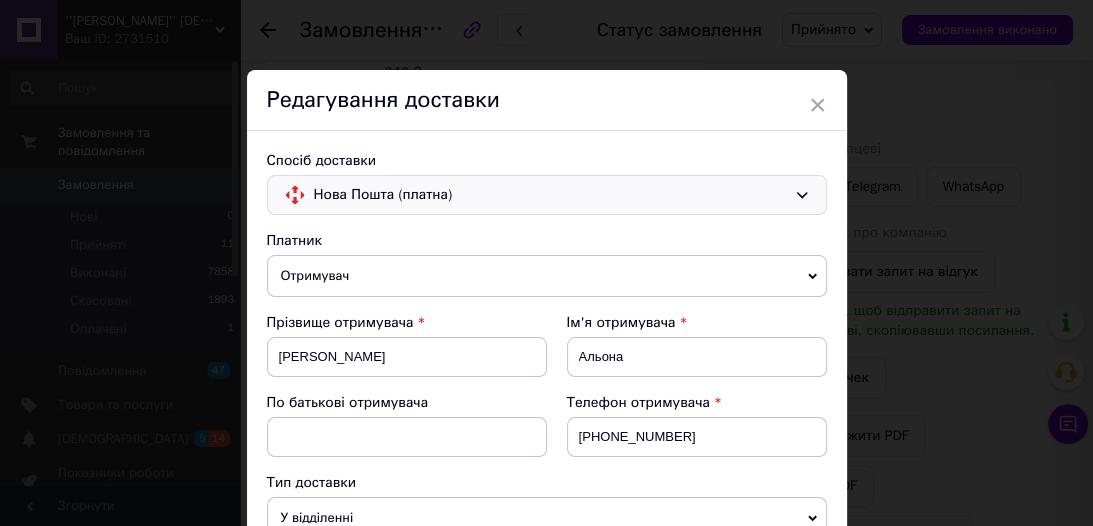 click on "Телефон отримувача" at bounding box center [697, 403] 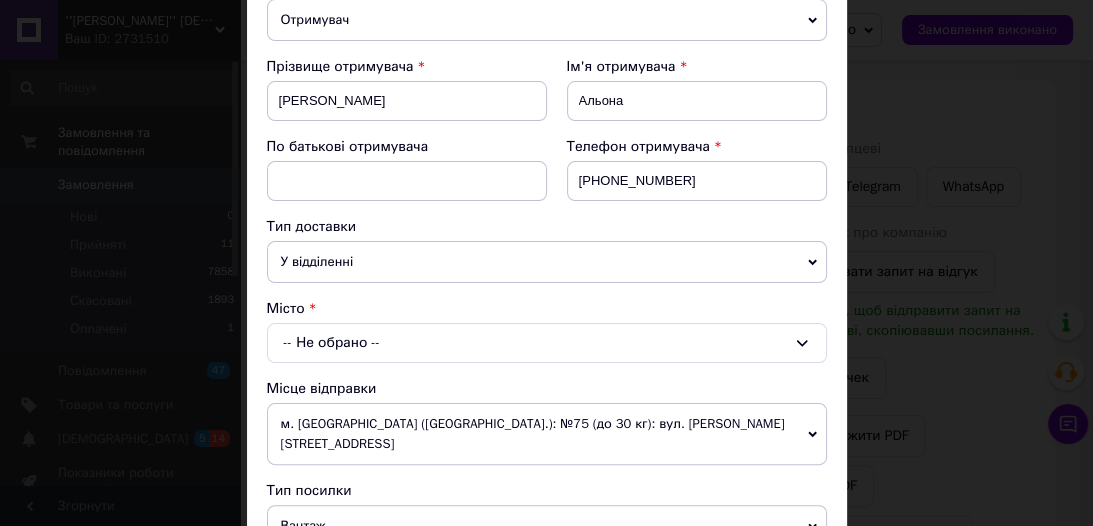 scroll, scrollTop: 288, scrollLeft: 0, axis: vertical 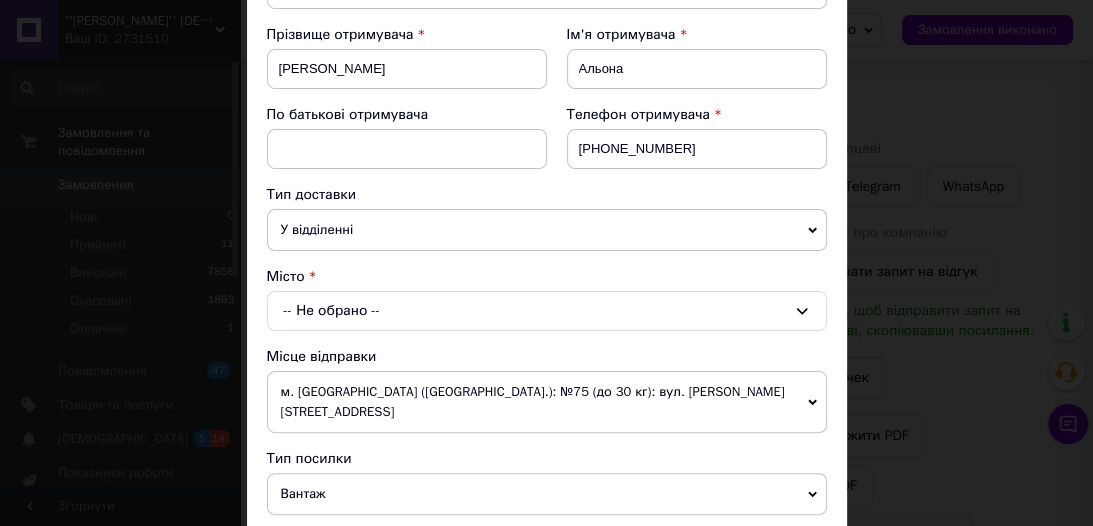 click 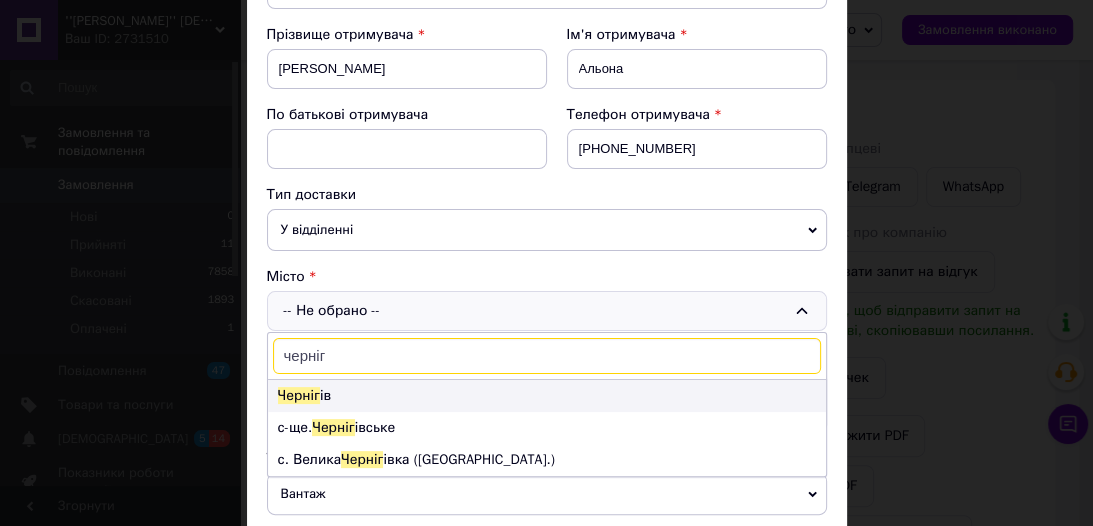 type on "черніг" 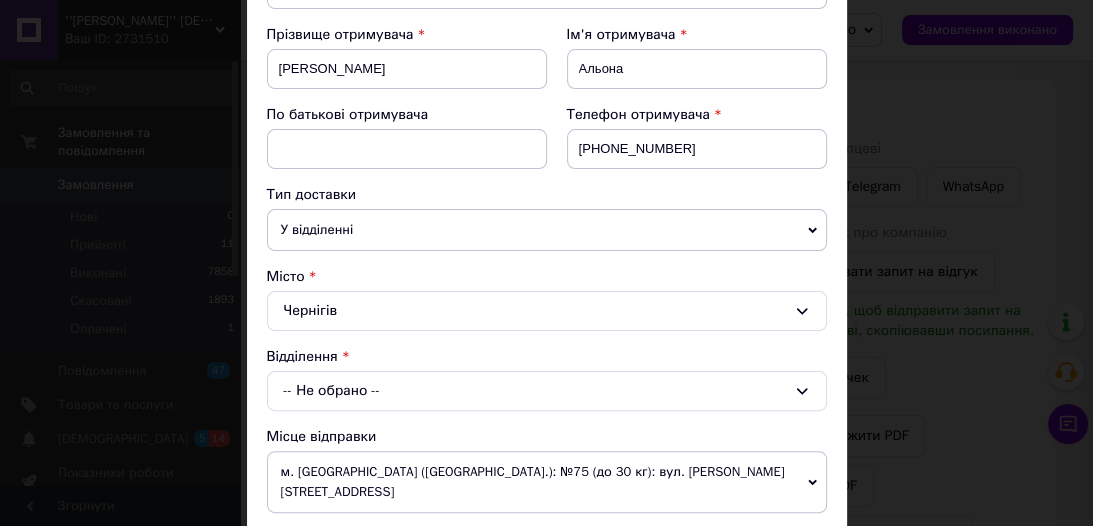click 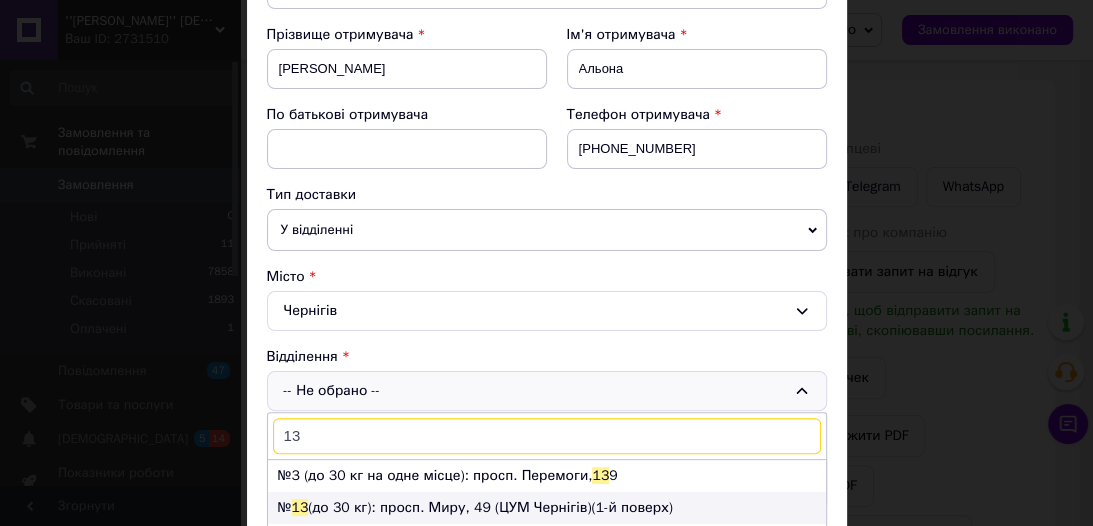 type on "13" 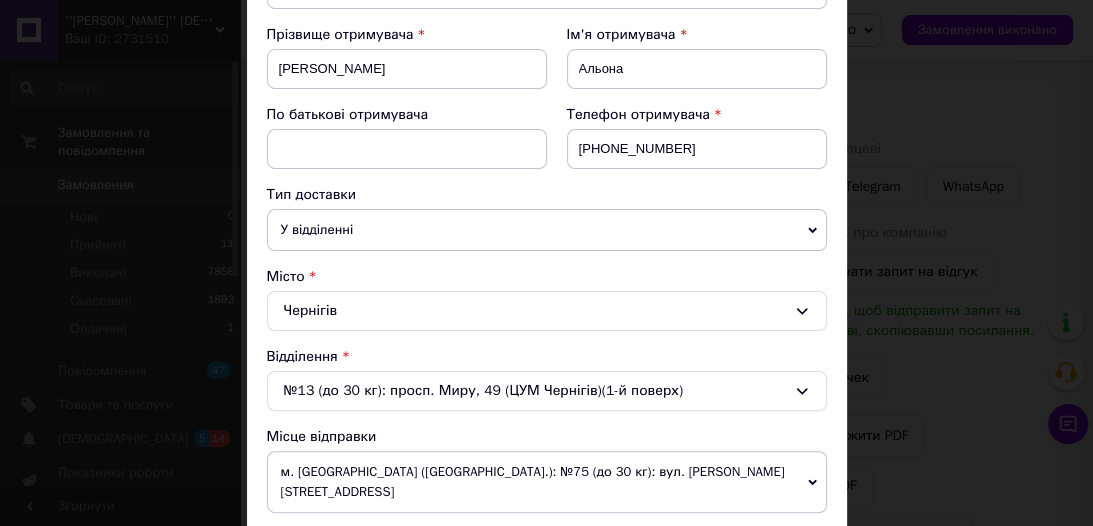 click on "Місце відправки" at bounding box center (547, 437) 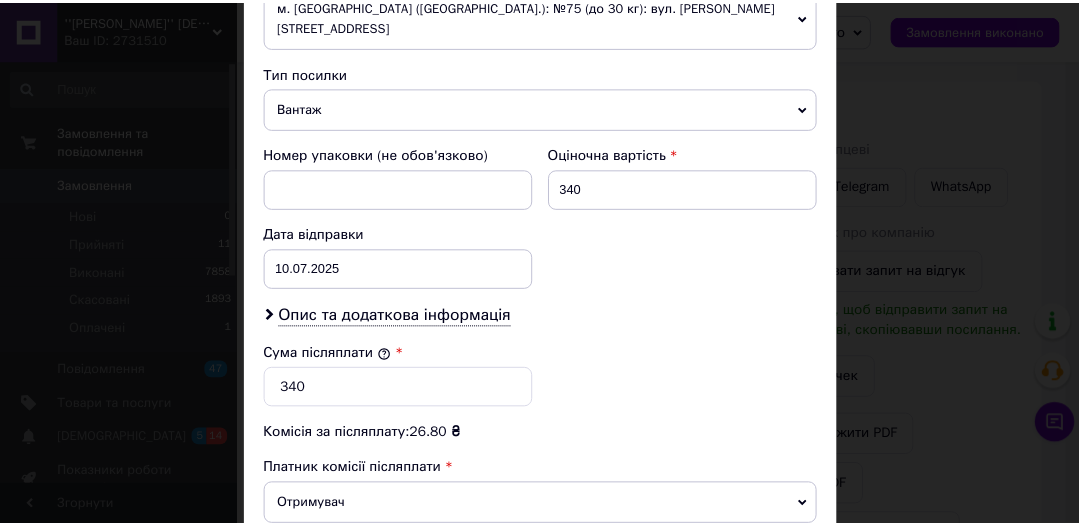 scroll, scrollTop: 994, scrollLeft: 0, axis: vertical 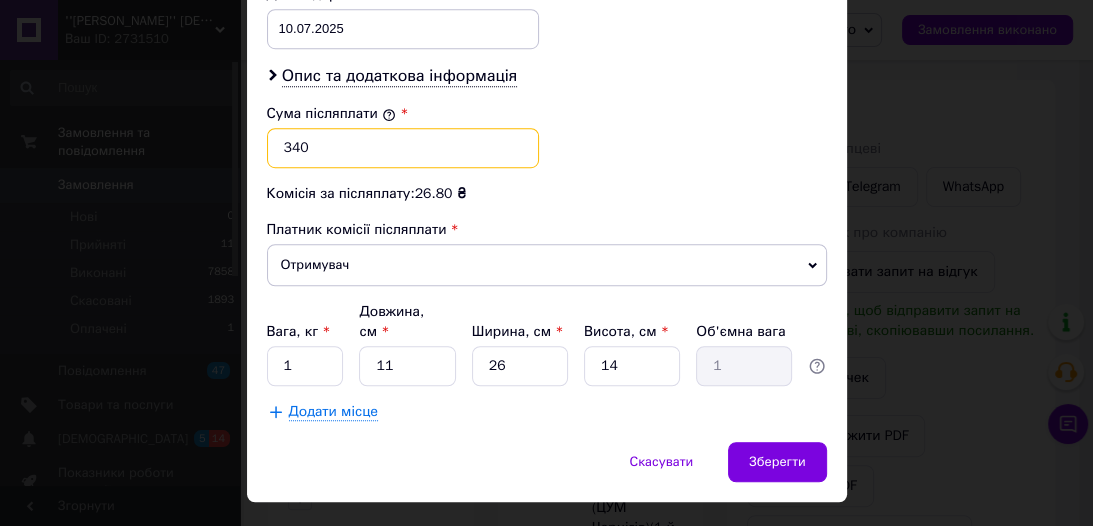 click on "340" at bounding box center (403, 148) 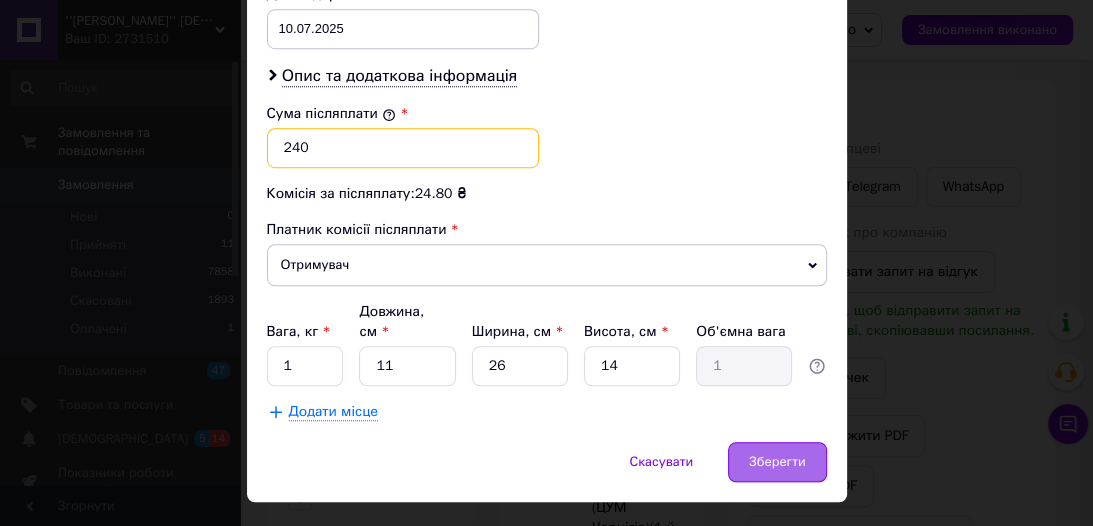 type on "240" 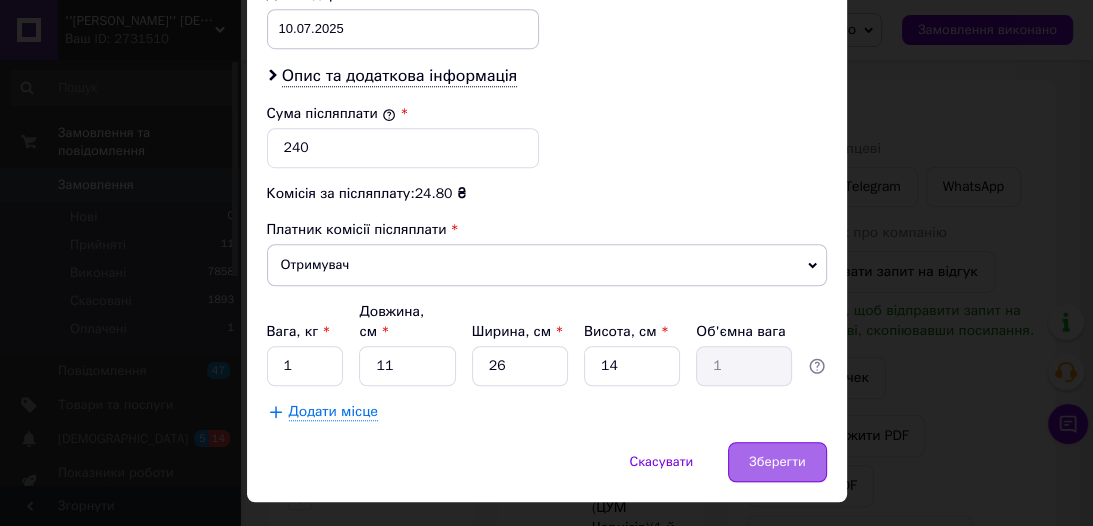 click on "Зберегти" at bounding box center (777, 462) 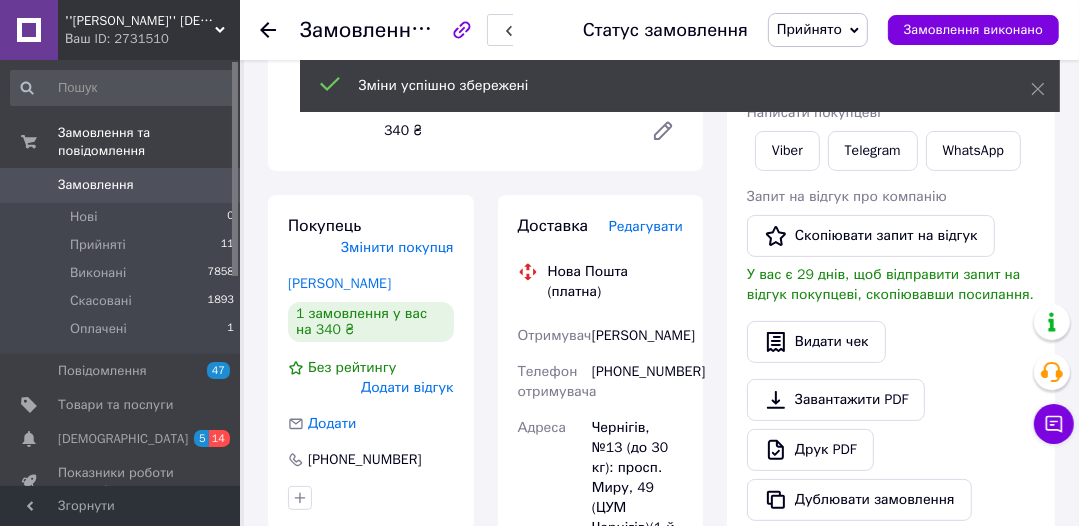 scroll, scrollTop: 41, scrollLeft: 0, axis: vertical 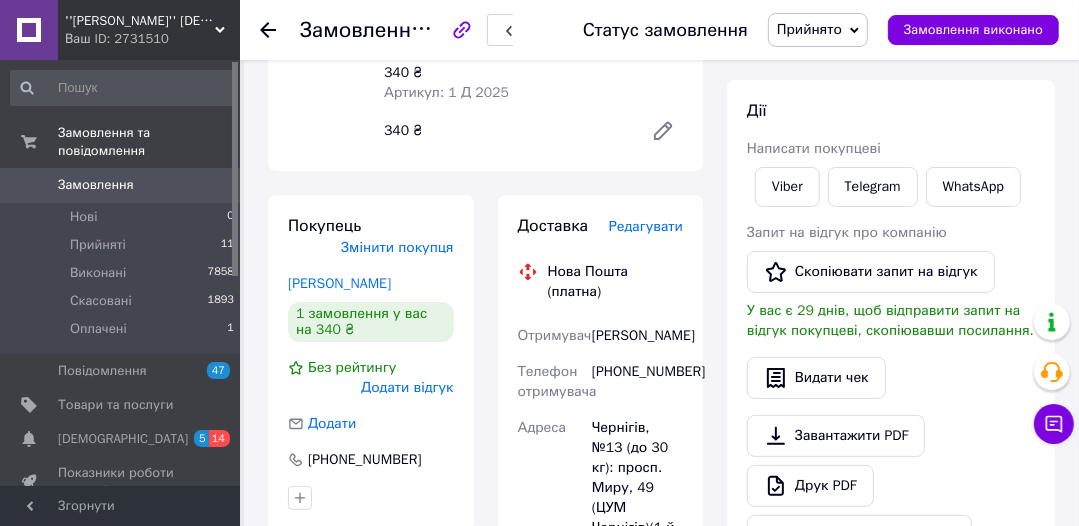 click on "Доставка Редагувати Нова Пошта (платна) Отримувач Галенко Альона Телефон отримувача +380638629434 Адреса Чернігів, №13 (до 30 кг): просп. Миру, 49 (ЦУМ Чернігів)(1-й поверх) Дата відправки 10.07.2025 Платник Отримувач Оціночна вартість 340 ₴ Сума післяплати 240 ₴ Комісія за післяплату 24.80 ₴ Платник комісії післяплати Отримувач Передати номер або Згенерувати ЕН Платник Отримувач Відправник Прізвище отримувача Галенко Ім'я отримувача Альона По батькові отримувача Телефон отримувача +380638629434 Тип доставки У відділенні Кур'єром В поштоматі Місто -- Не обрано -- Відділення 340 <" at bounding box center [601, 665] 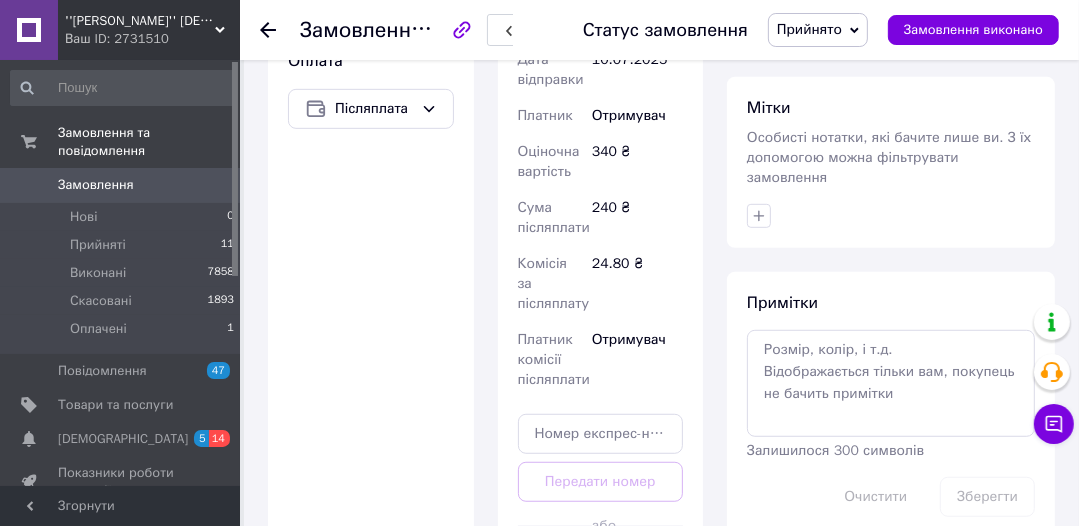 scroll, scrollTop: 1052, scrollLeft: 0, axis: vertical 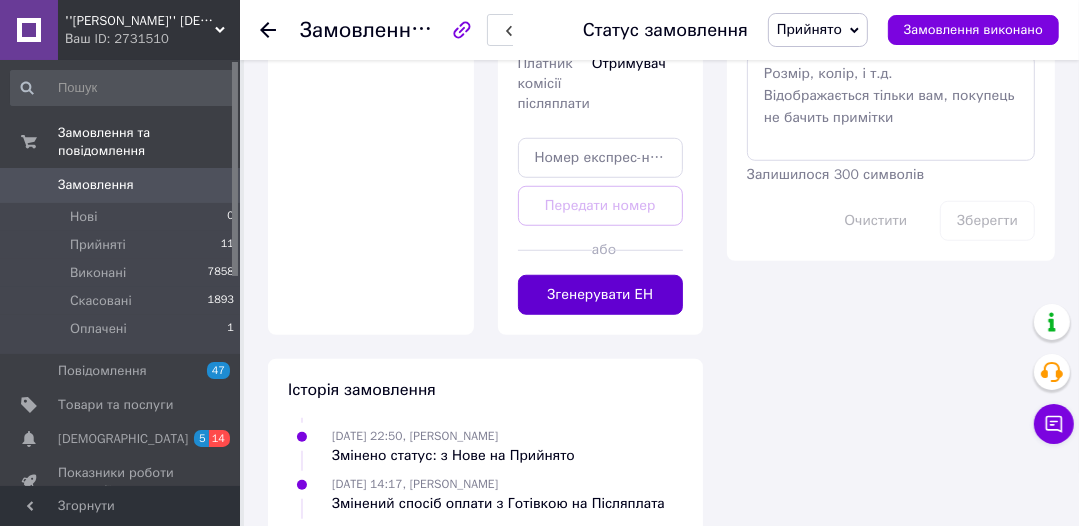 click on "Згенерувати ЕН" at bounding box center (601, 295) 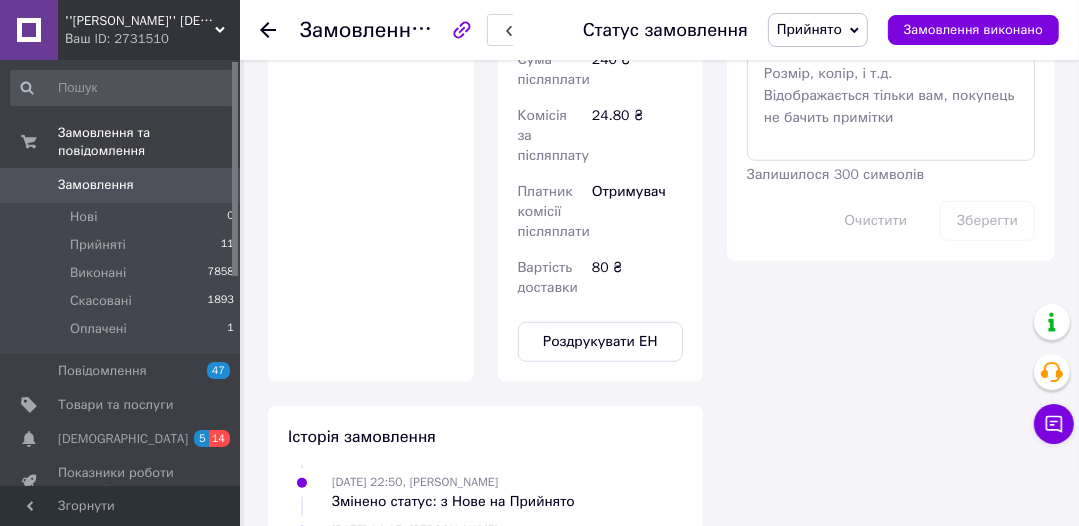 scroll, scrollTop: 90, scrollLeft: 0, axis: vertical 